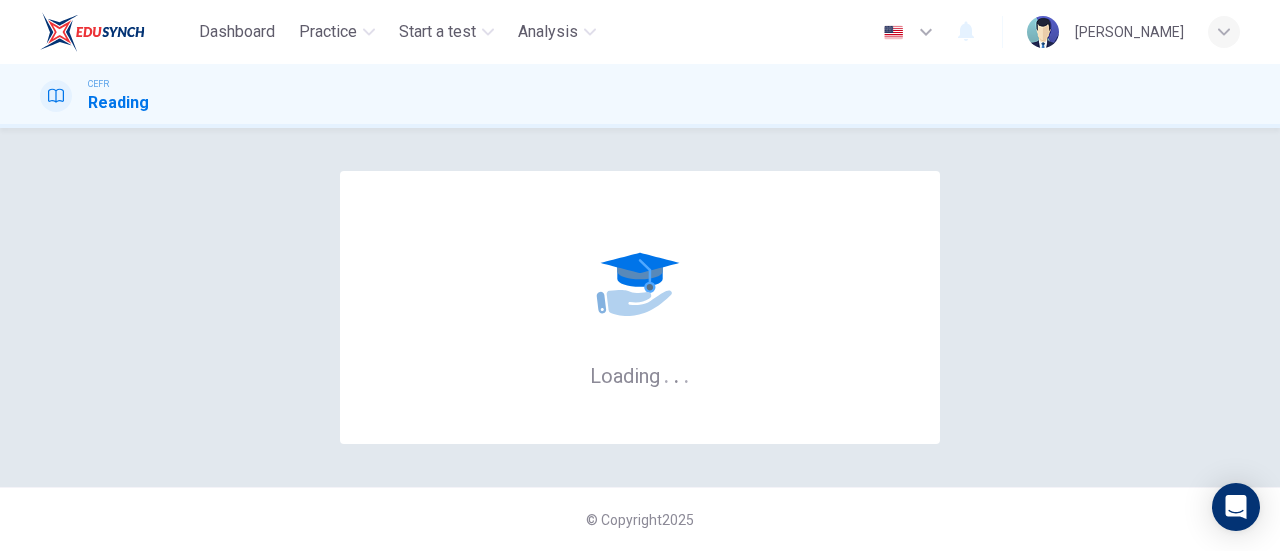 scroll, scrollTop: 0, scrollLeft: 0, axis: both 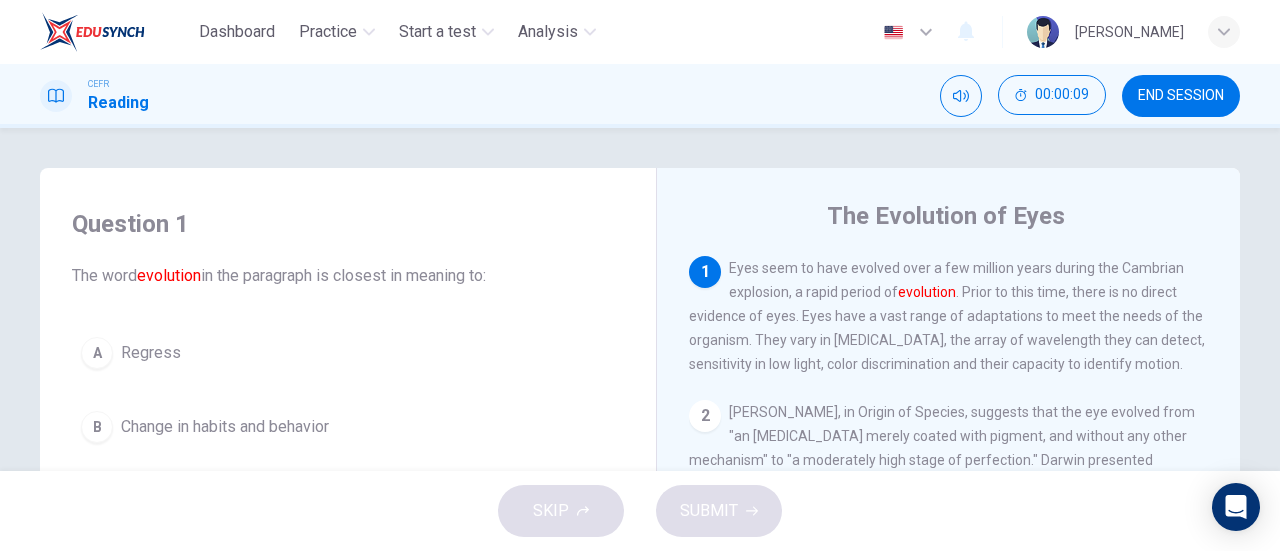 drag, startPoint x: 787, startPoint y: 259, endPoint x: 858, endPoint y: 285, distance: 75.61085 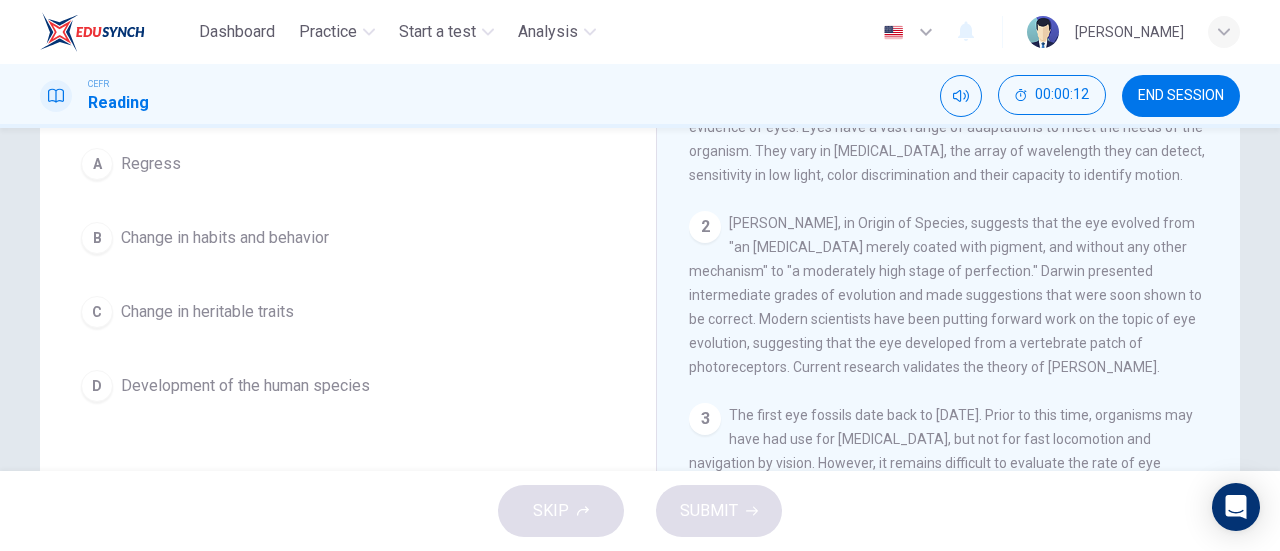 scroll, scrollTop: 190, scrollLeft: 0, axis: vertical 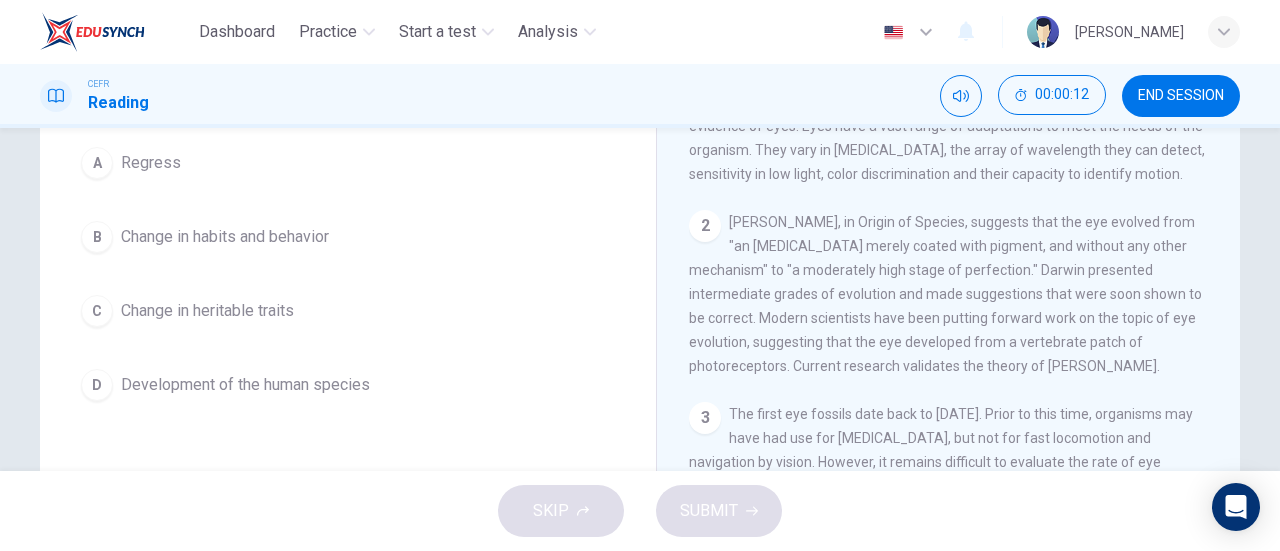 click on "Development of the human species" at bounding box center (245, 385) 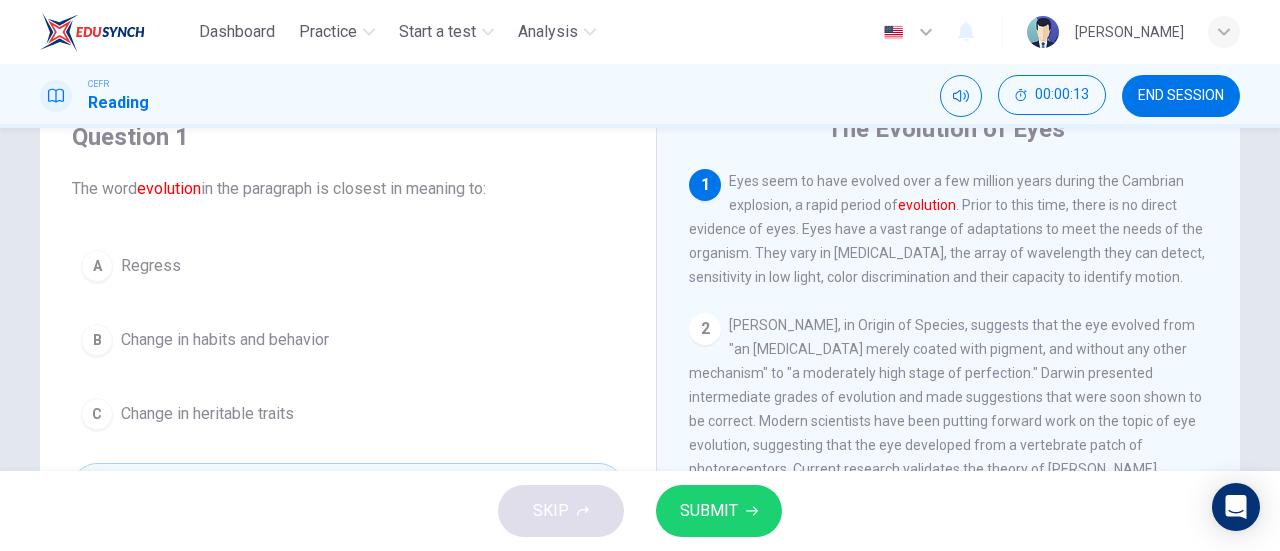 scroll, scrollTop: 76, scrollLeft: 0, axis: vertical 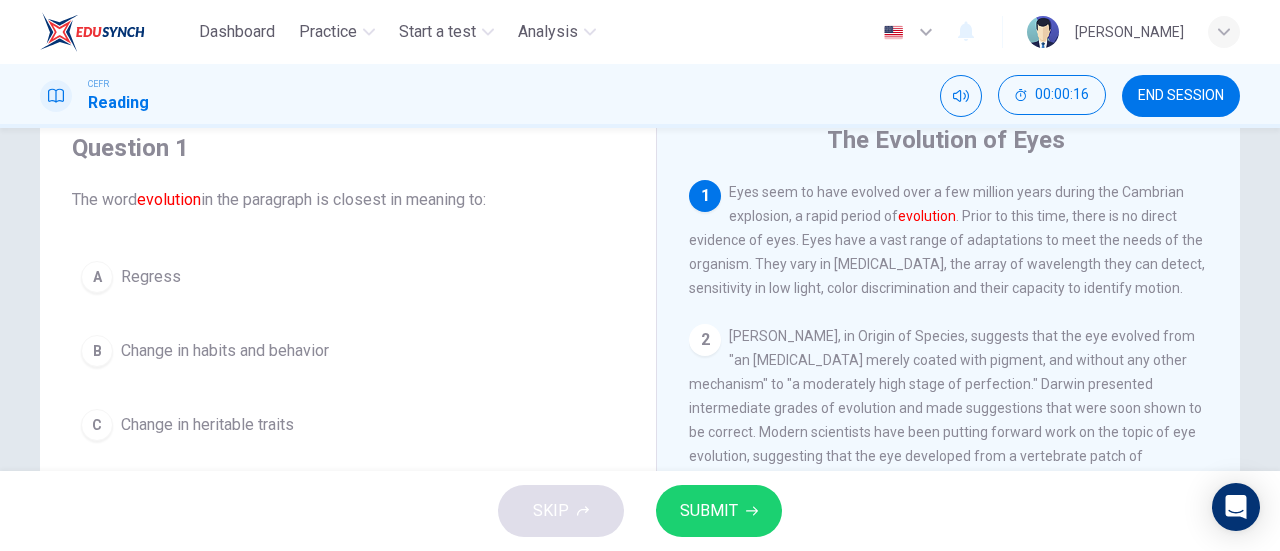 click on "SUBMIT" at bounding box center [719, 511] 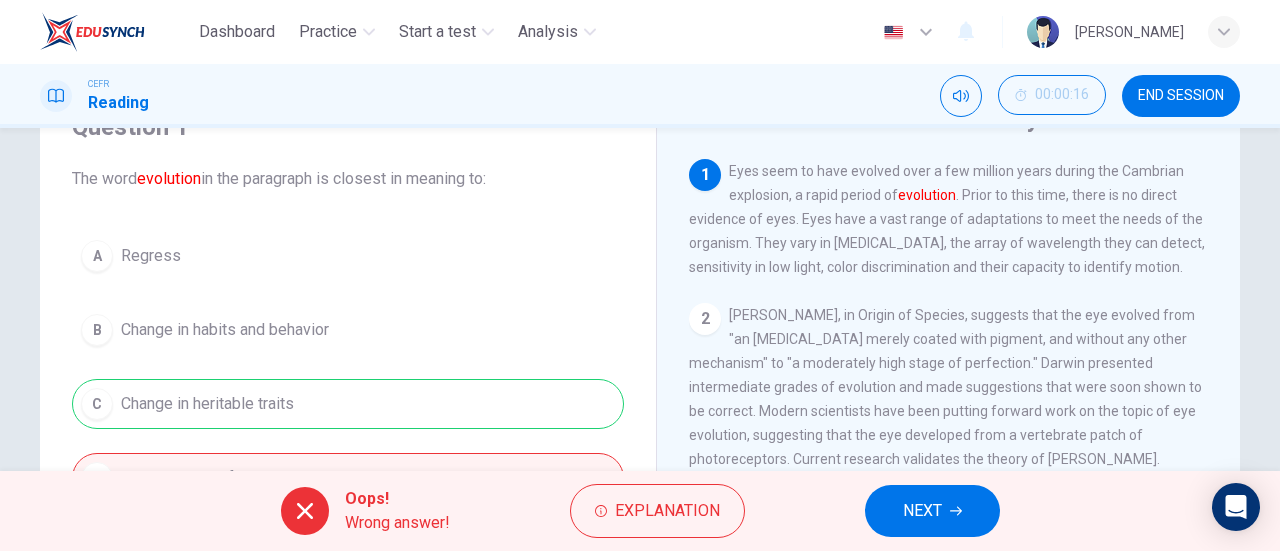 scroll, scrollTop: 93, scrollLeft: 0, axis: vertical 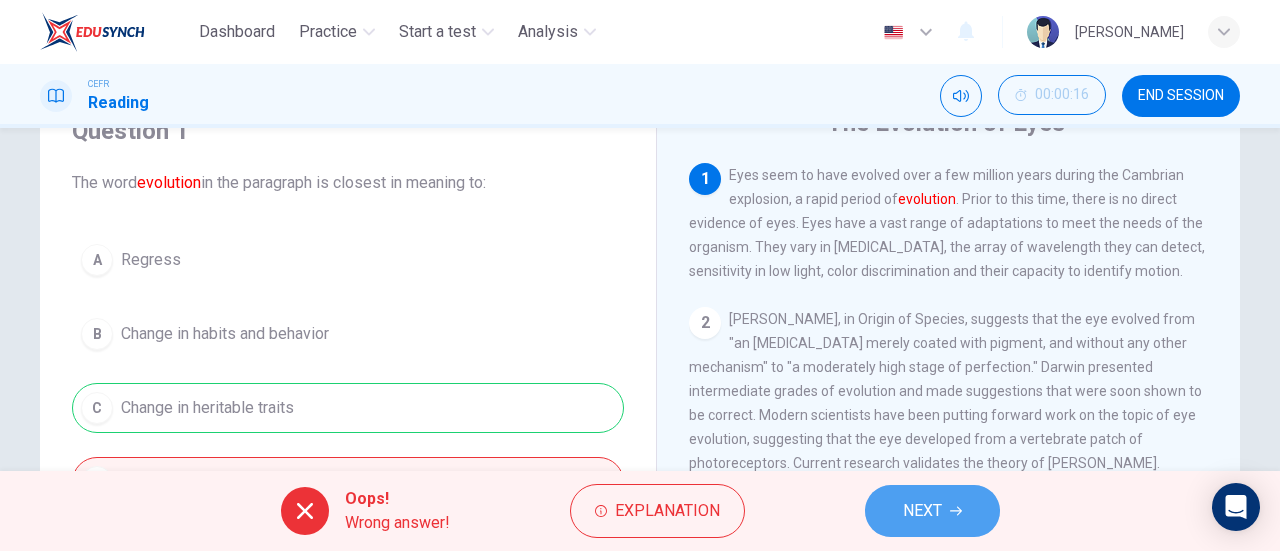 drag, startPoint x: 918, startPoint y: 512, endPoint x: 774, endPoint y: 445, distance: 158.8238 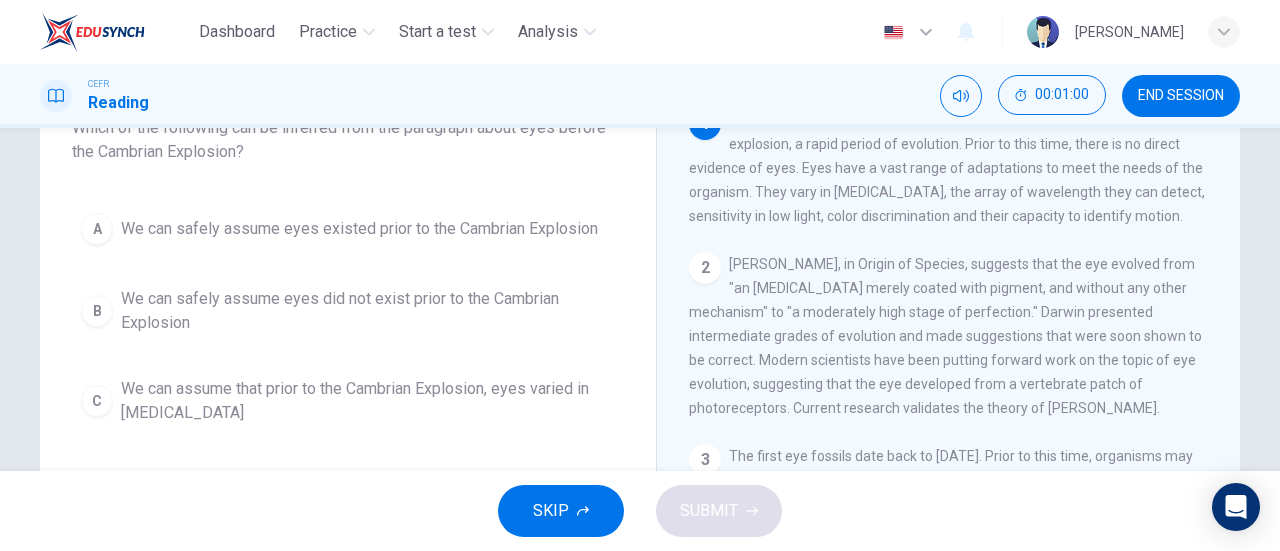 scroll, scrollTop: 150, scrollLeft: 0, axis: vertical 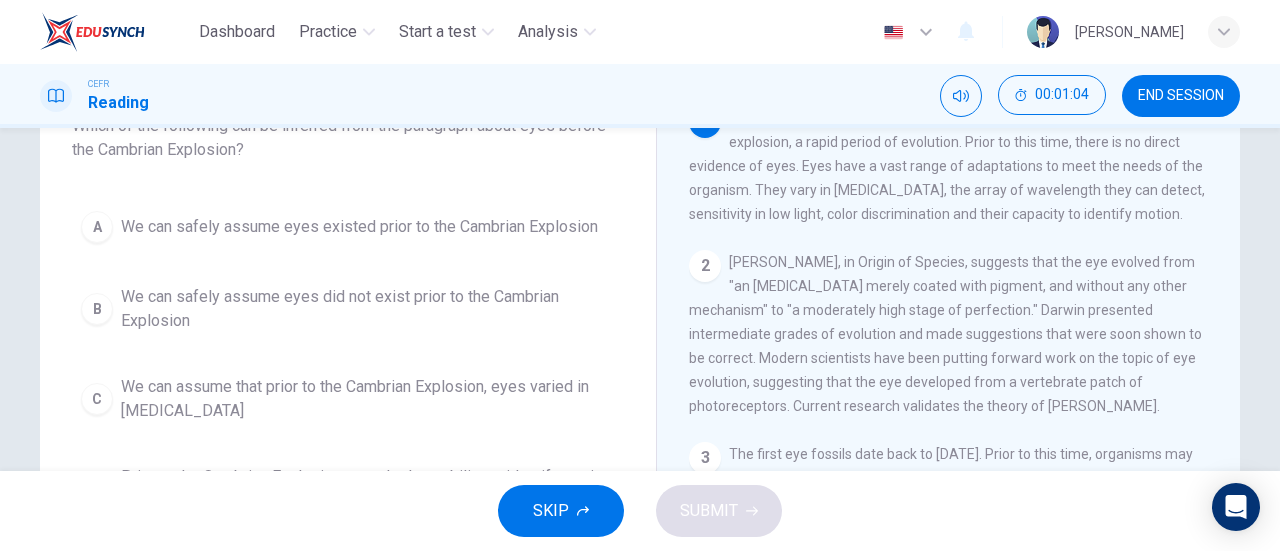 click on "We can safely assume eyes did not exist prior to the Cambrian Explosion" at bounding box center (368, 309) 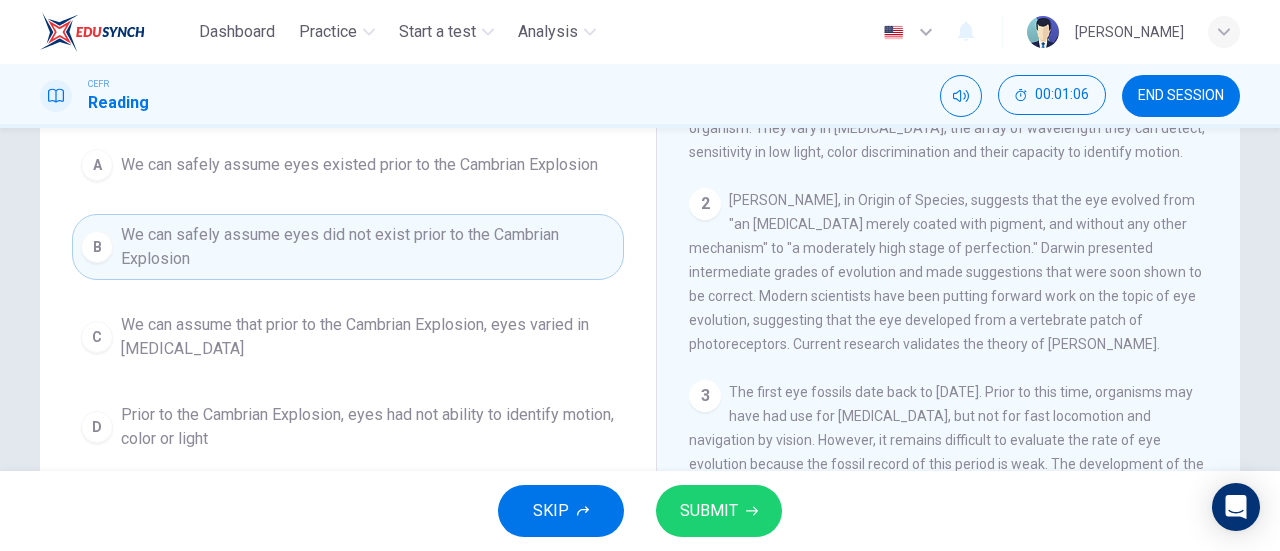 scroll, scrollTop: 217, scrollLeft: 0, axis: vertical 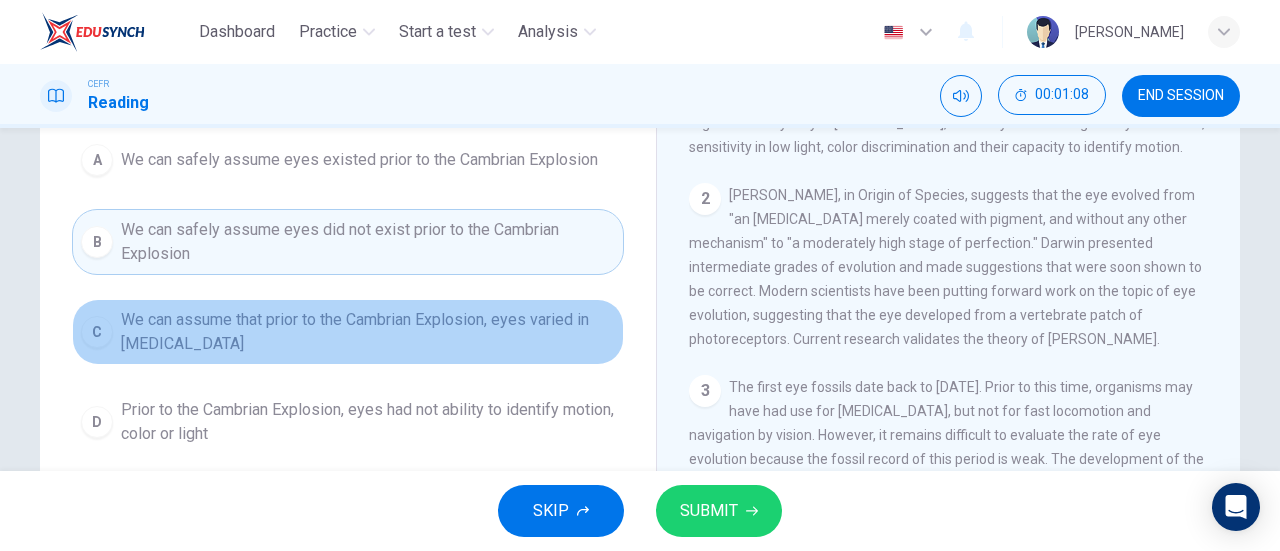click on "We can assume that prior to the Cambrian Explosion, eyes varied in [MEDICAL_DATA]" at bounding box center [368, 332] 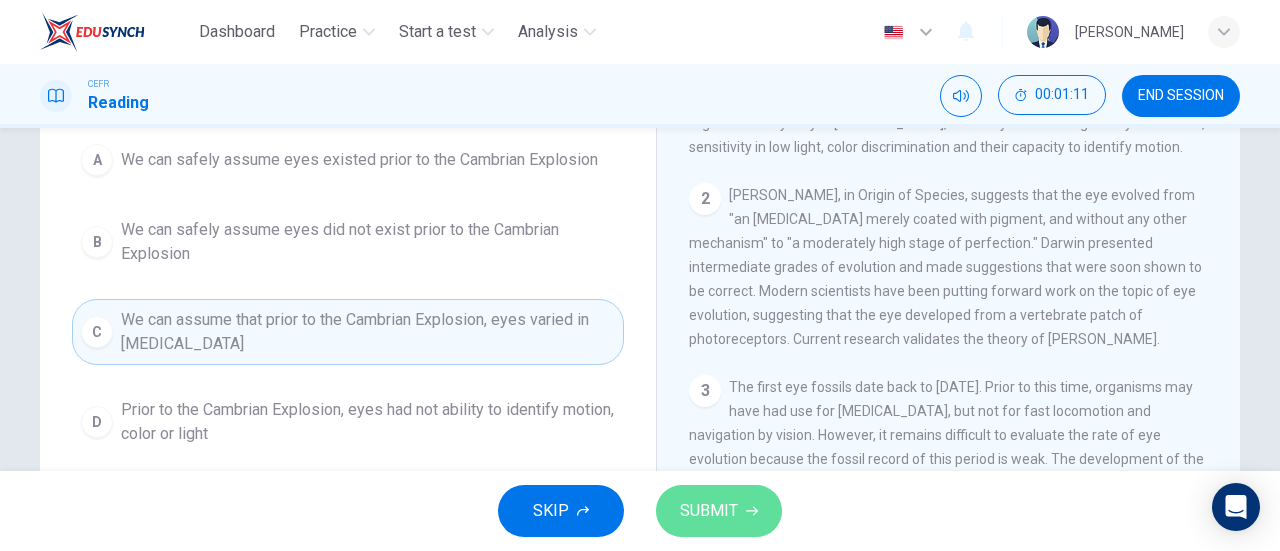click on "SUBMIT" at bounding box center [709, 511] 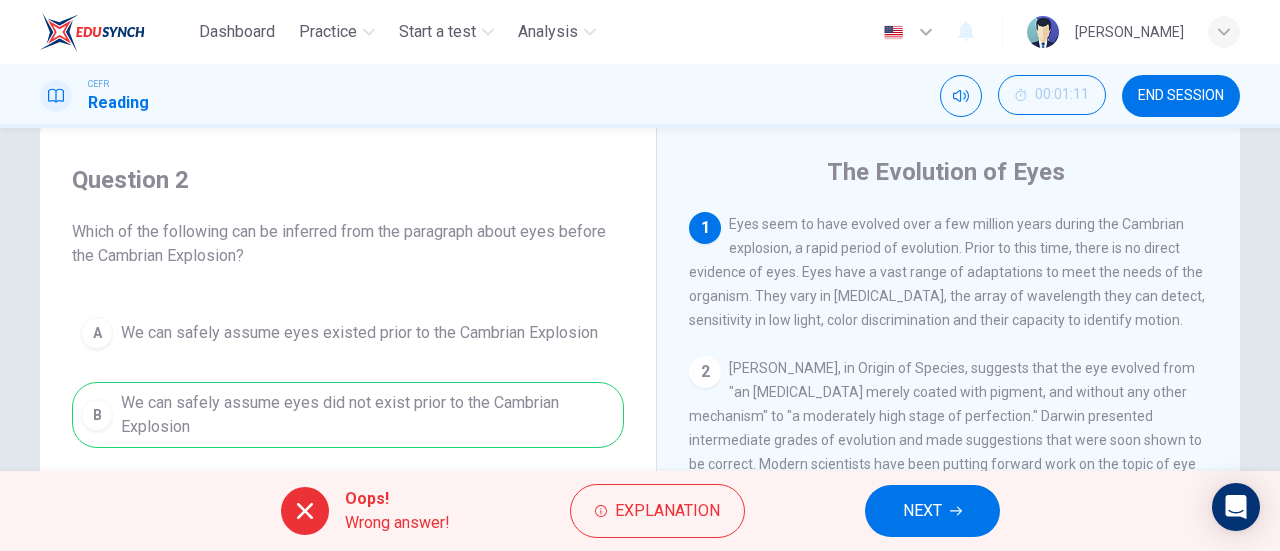 scroll, scrollTop: 43, scrollLeft: 0, axis: vertical 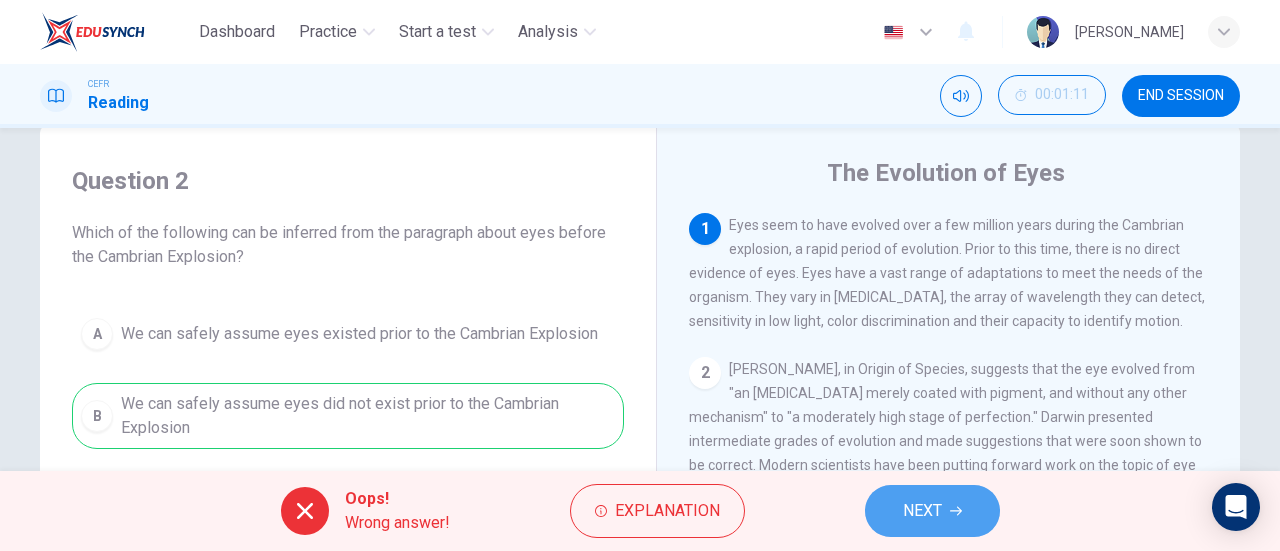 click on "NEXT" at bounding box center [932, 511] 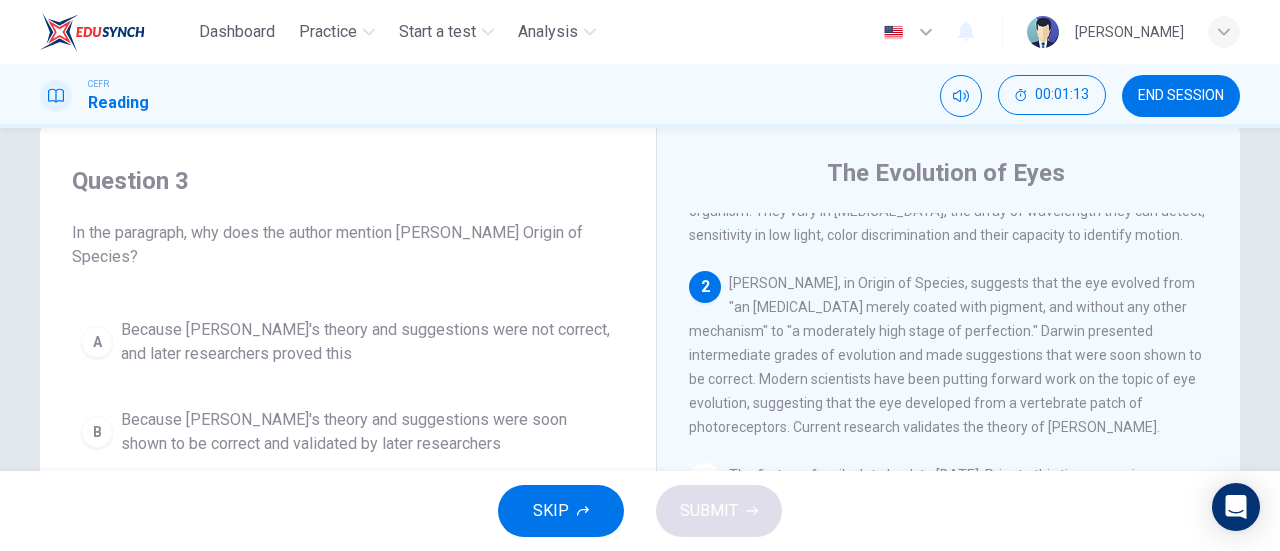scroll, scrollTop: 92, scrollLeft: 0, axis: vertical 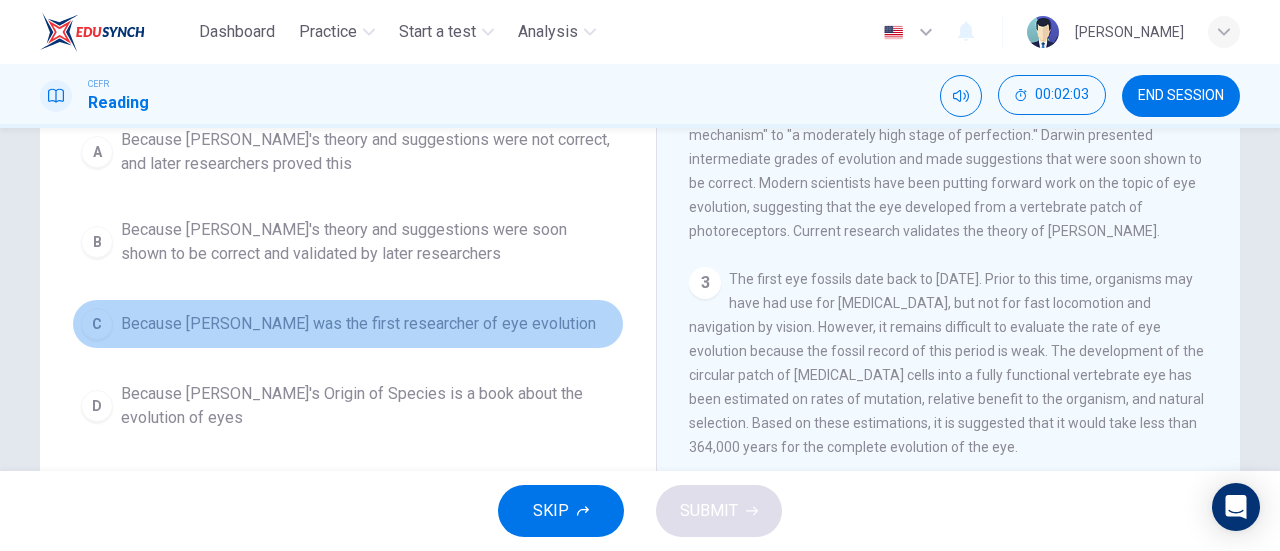 click on "C Because [PERSON_NAME] was the first researcher of eye evolution" at bounding box center [348, 324] 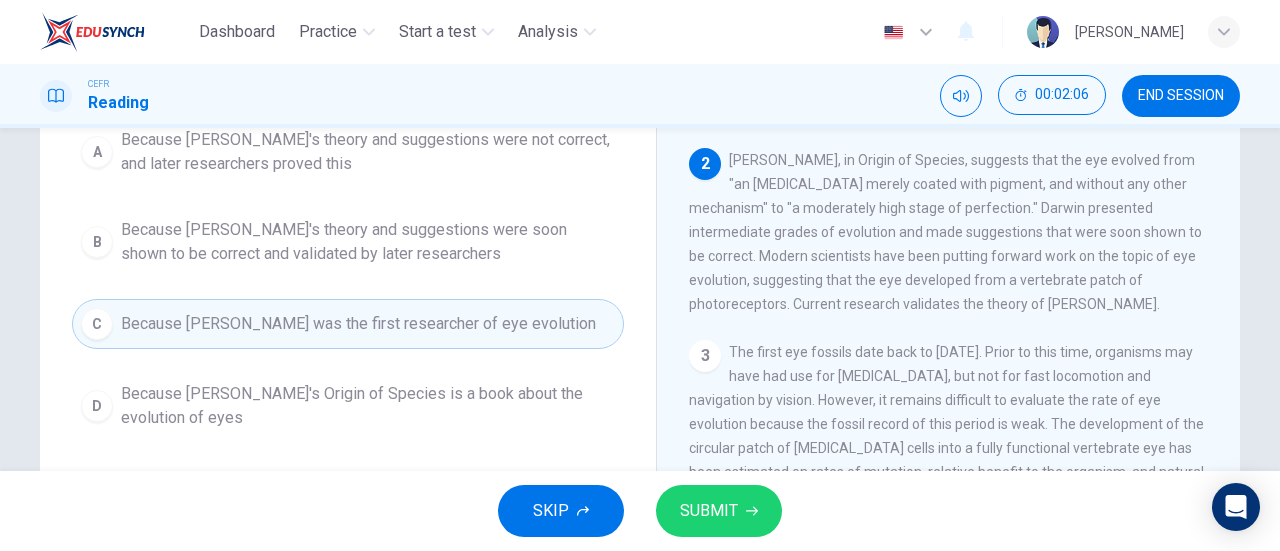 scroll, scrollTop: 0, scrollLeft: 0, axis: both 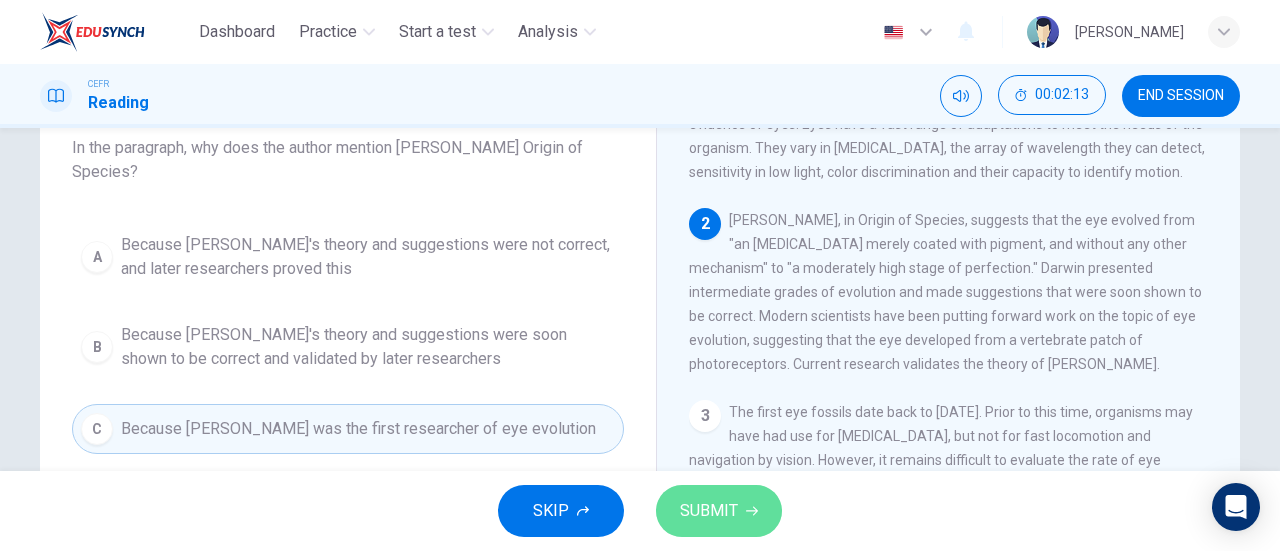 click on "SUBMIT" at bounding box center [709, 511] 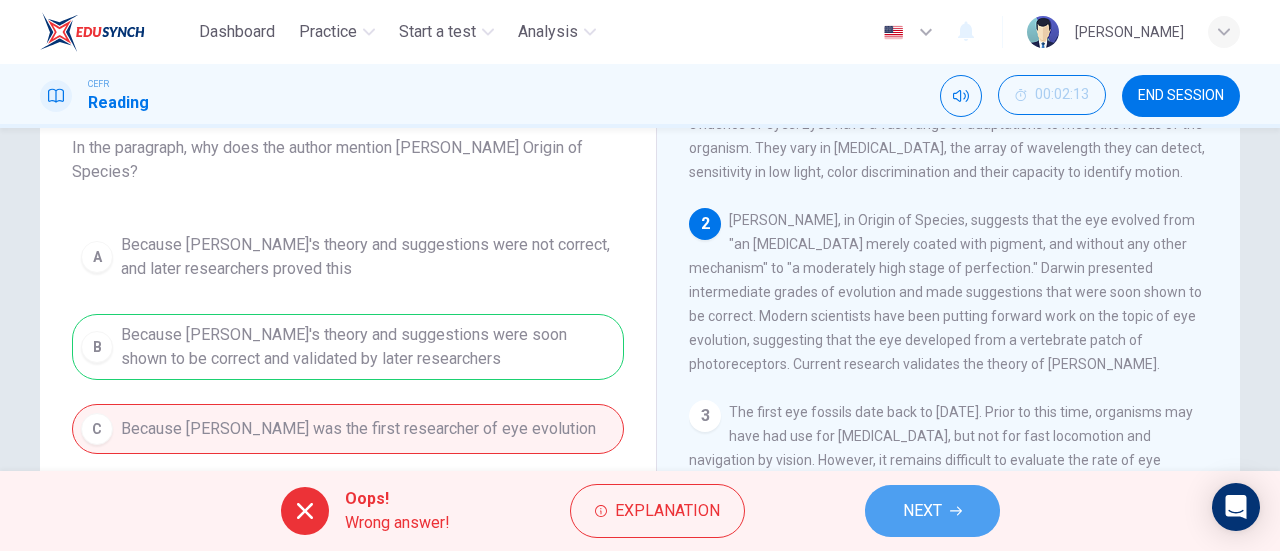 click on "NEXT" at bounding box center [932, 511] 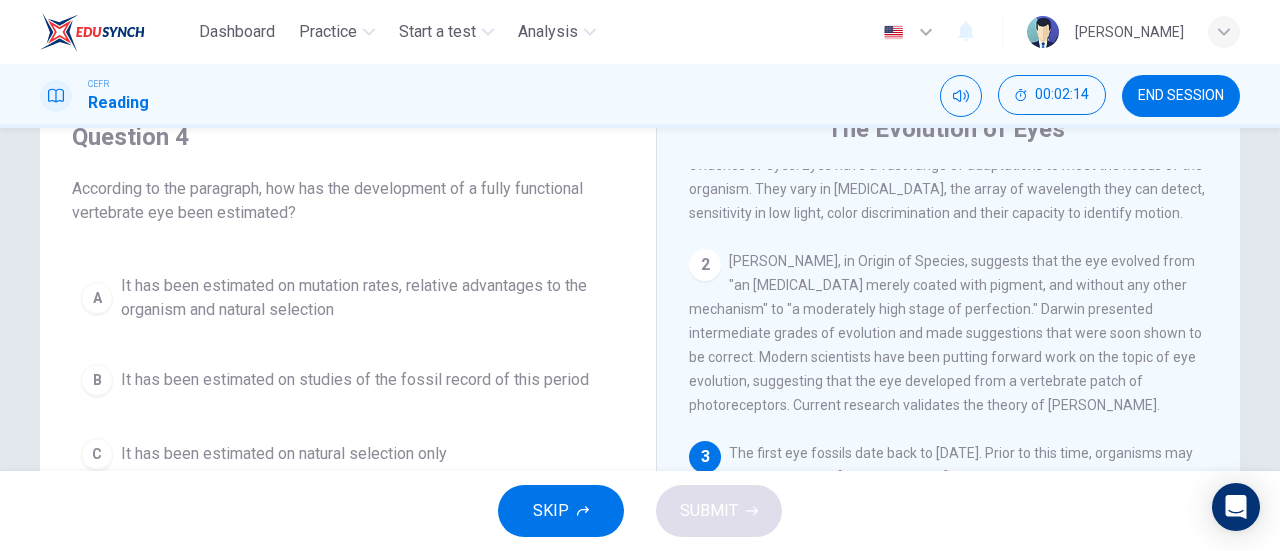 scroll, scrollTop: 86, scrollLeft: 0, axis: vertical 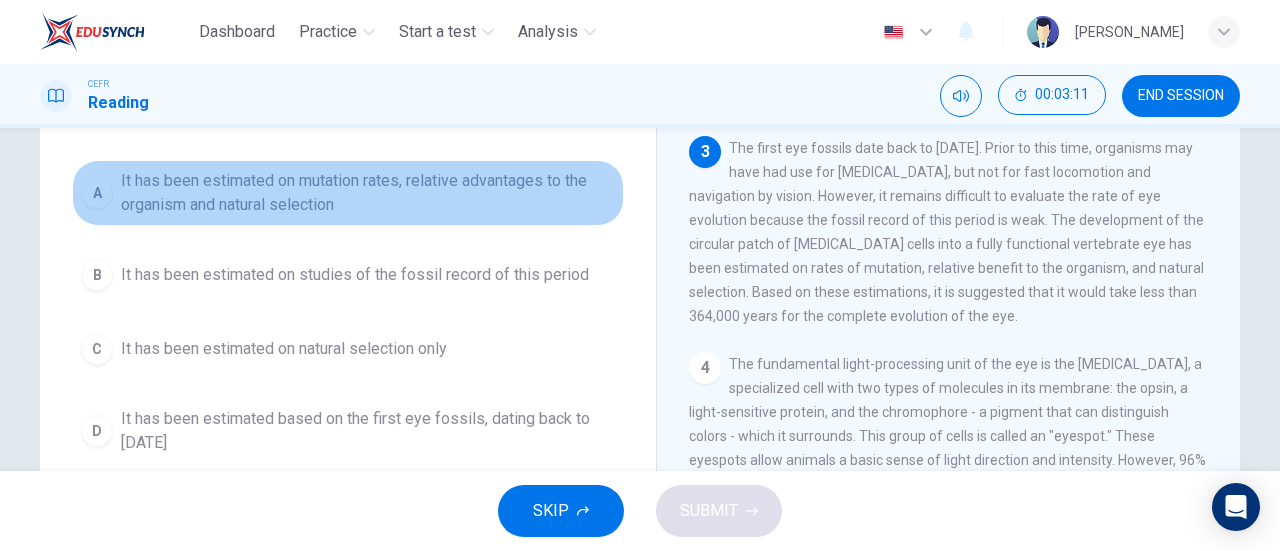 click on "It has been estimated on mutation rates, relative advantages to the organism and natural selection" at bounding box center [368, 193] 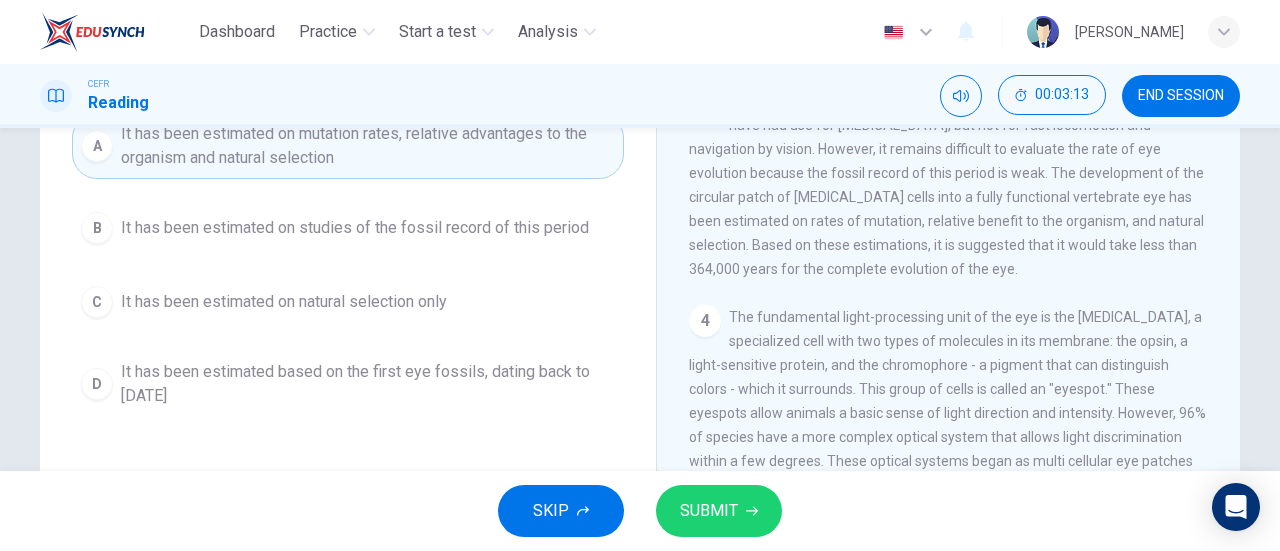 scroll, scrollTop: 242, scrollLeft: 0, axis: vertical 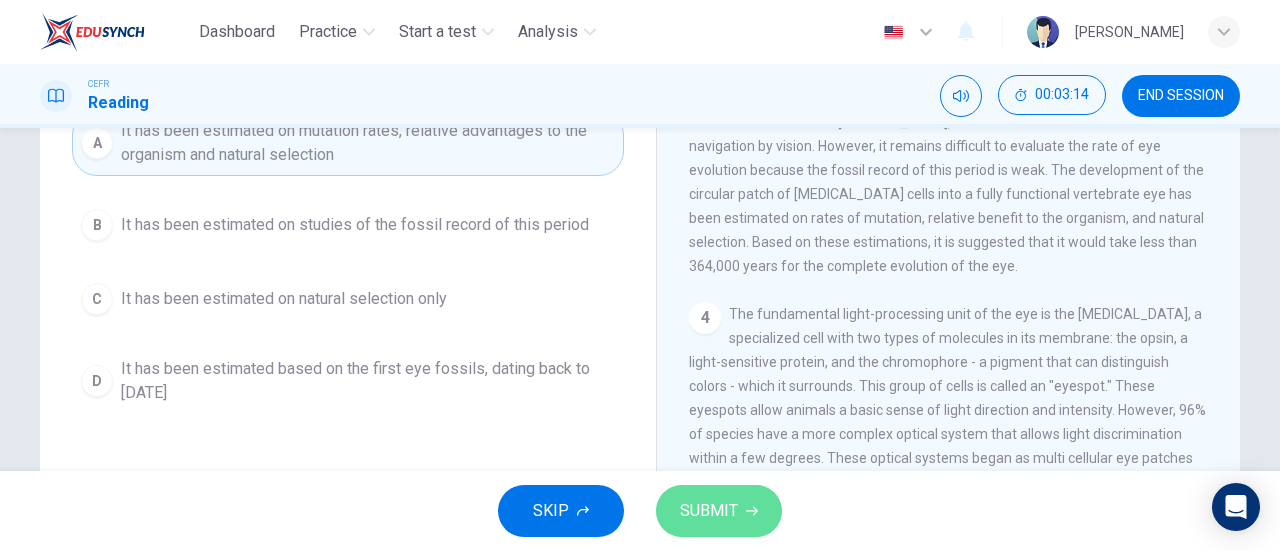 click on "SUBMIT" at bounding box center (719, 511) 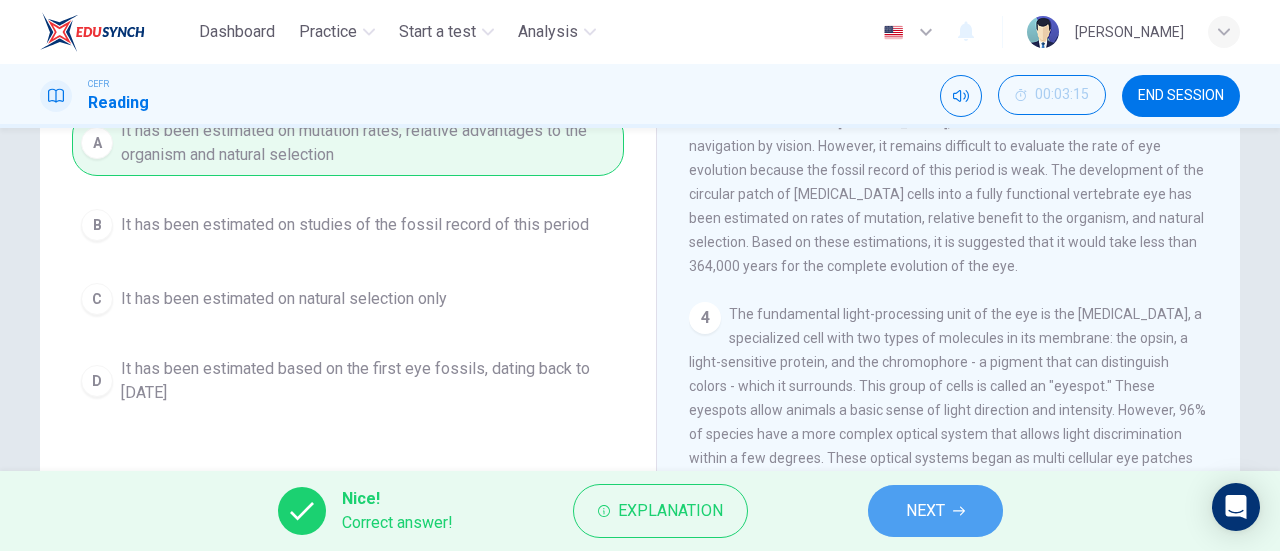 click on "NEXT" at bounding box center [925, 511] 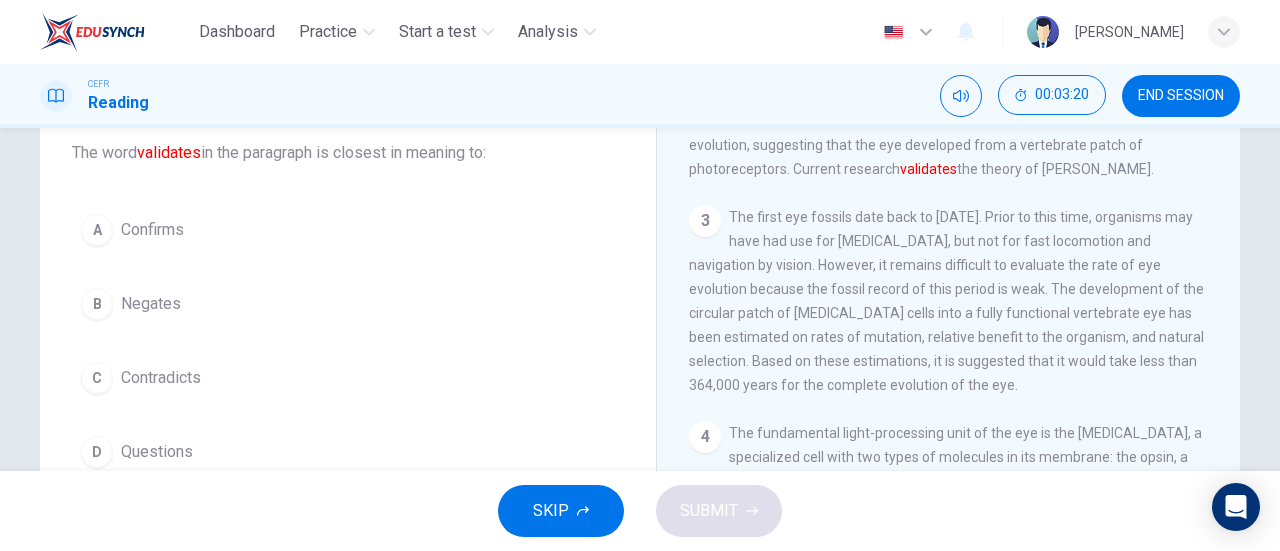 scroll, scrollTop: 120, scrollLeft: 0, axis: vertical 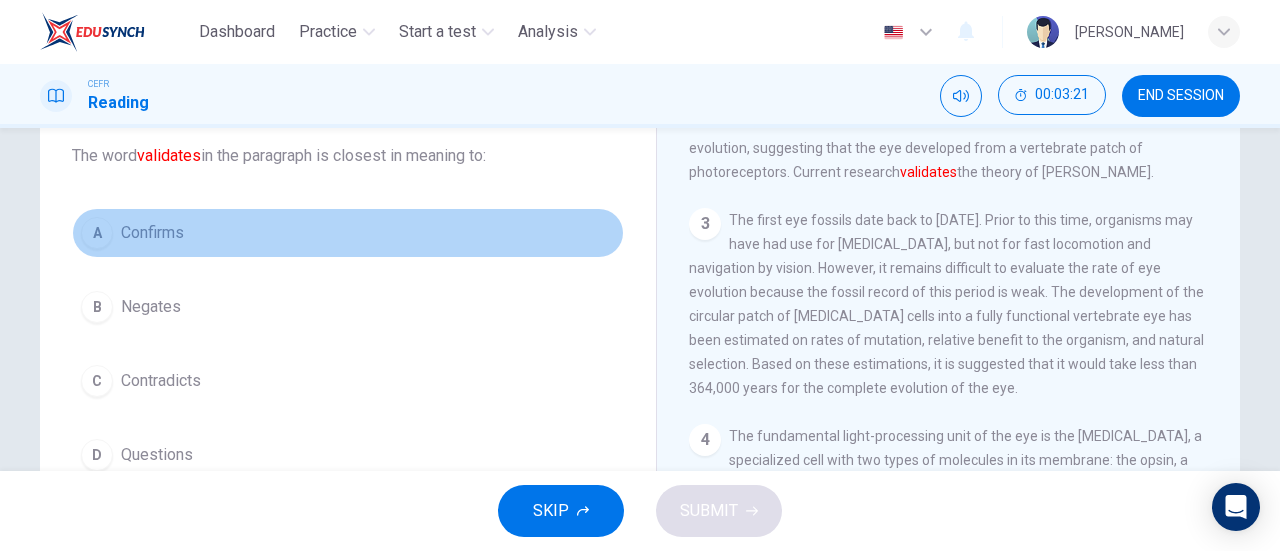 click on "A Confirms" at bounding box center [348, 233] 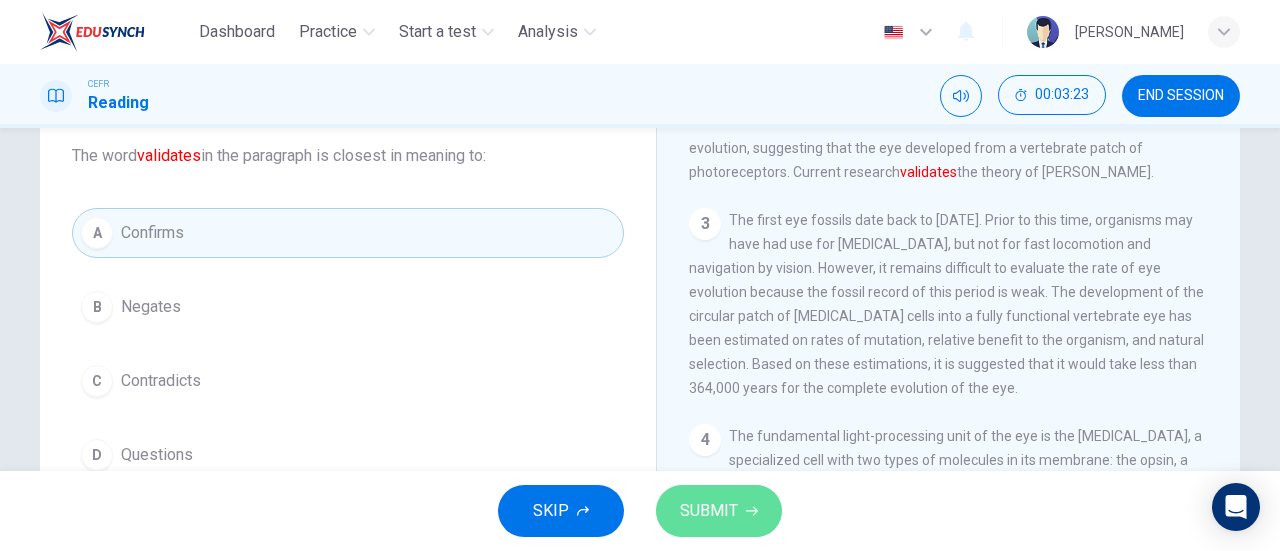 click on "SUBMIT" at bounding box center [719, 511] 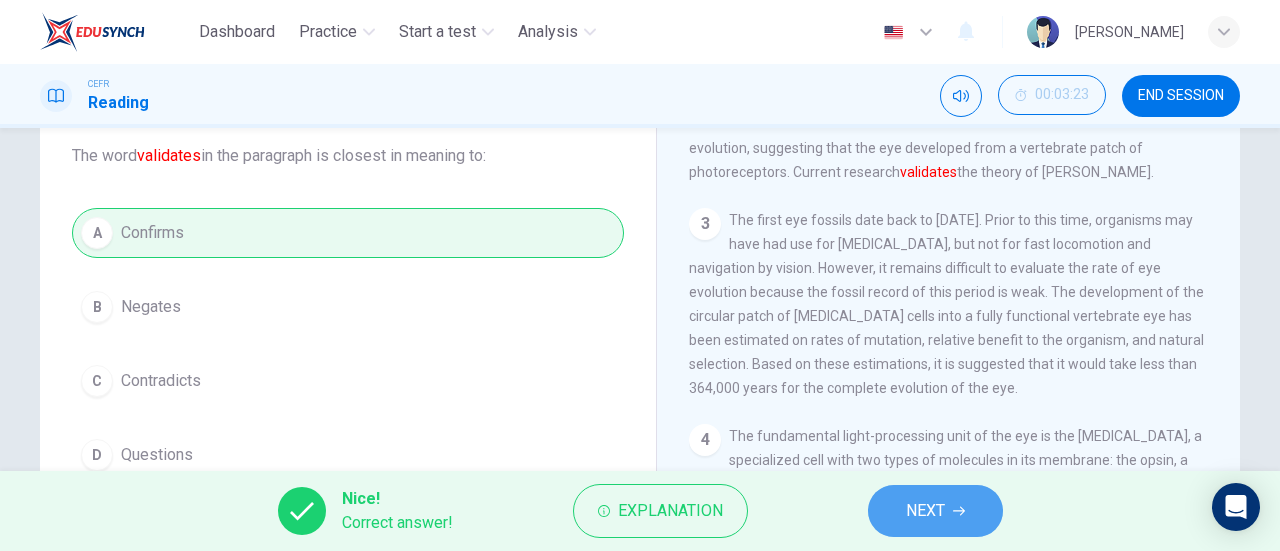 click on "NEXT" at bounding box center (925, 511) 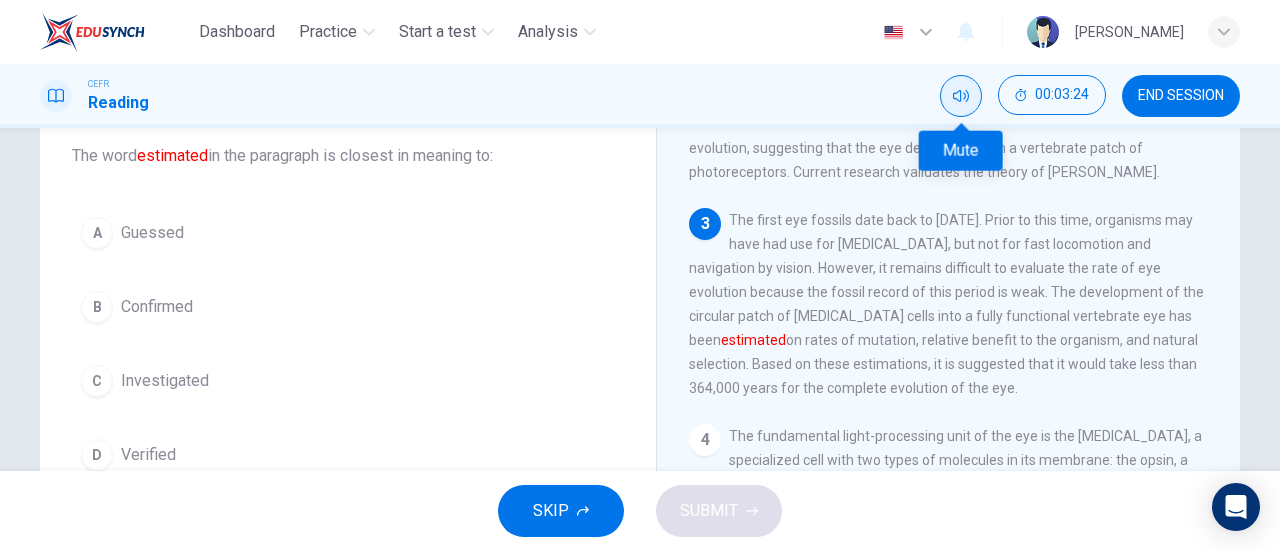 click at bounding box center (961, 96) 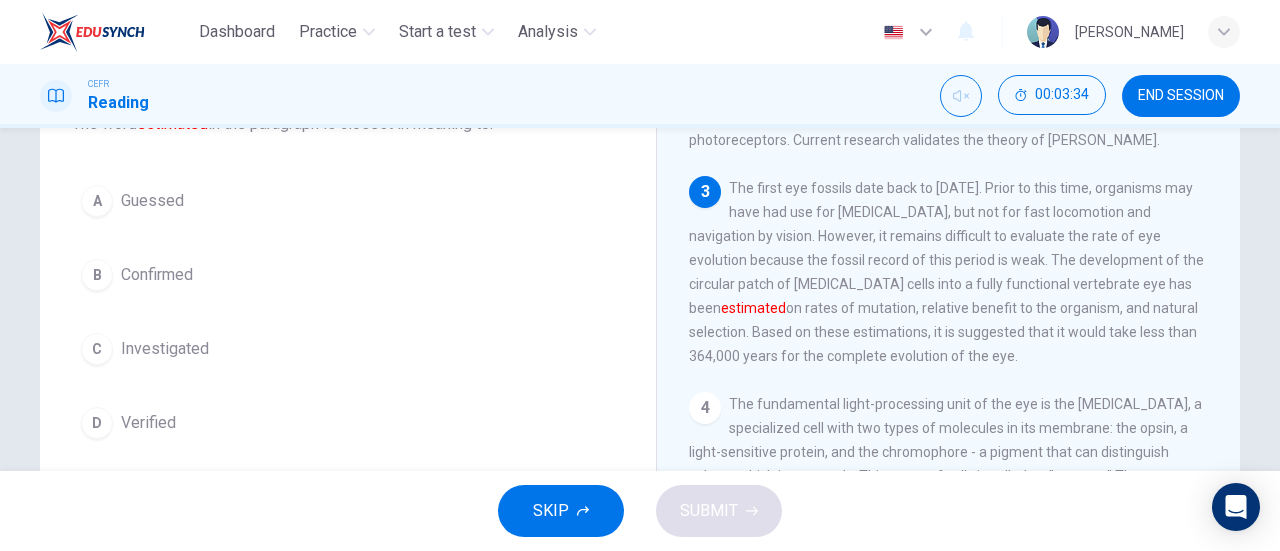scroll, scrollTop: 151, scrollLeft: 0, axis: vertical 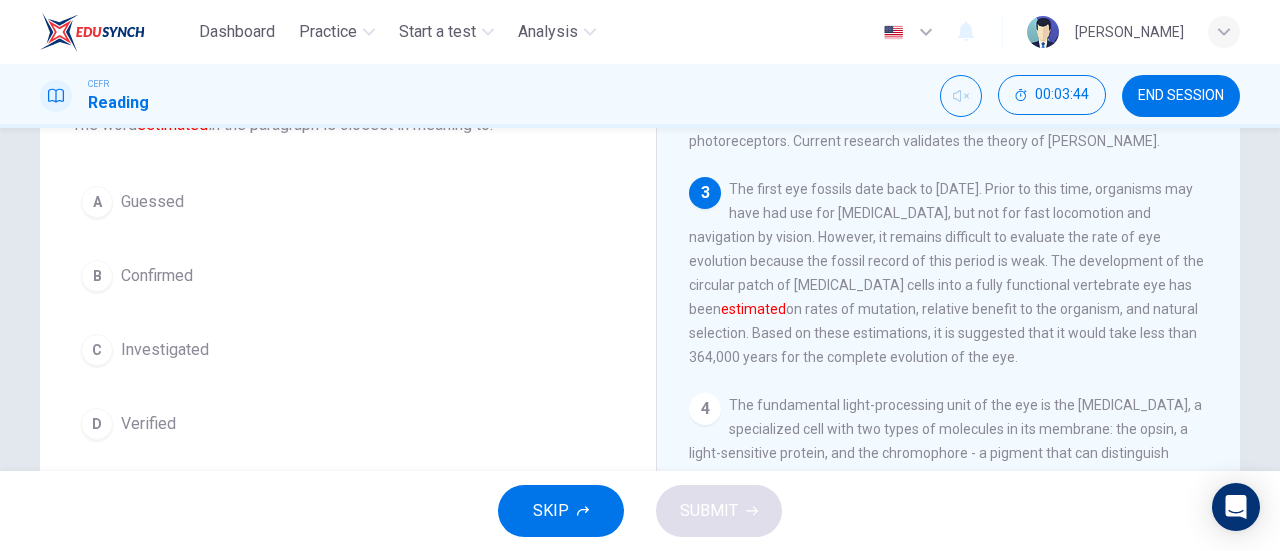 drag, startPoint x: 728, startPoint y: 289, endPoint x: 854, endPoint y: 303, distance: 126.77539 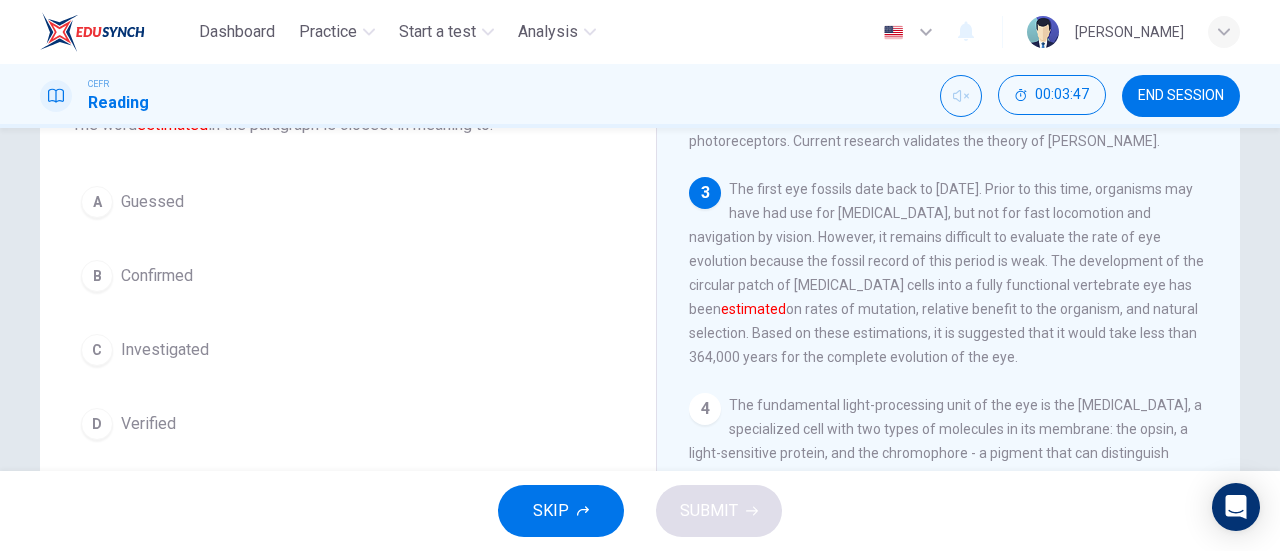 click on "Question 6 The word  estimated  in the paragraph is closest in meaning to: A Guessed B Confirmed C Investigated D Verified" at bounding box center [348, 253] 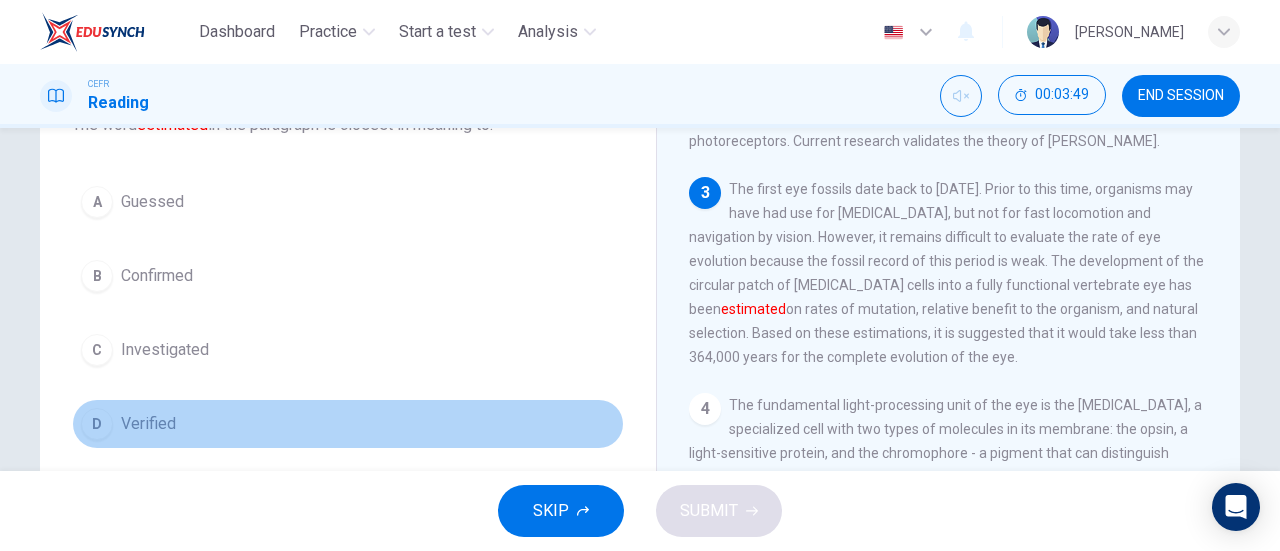 click on "D Verified" at bounding box center (348, 424) 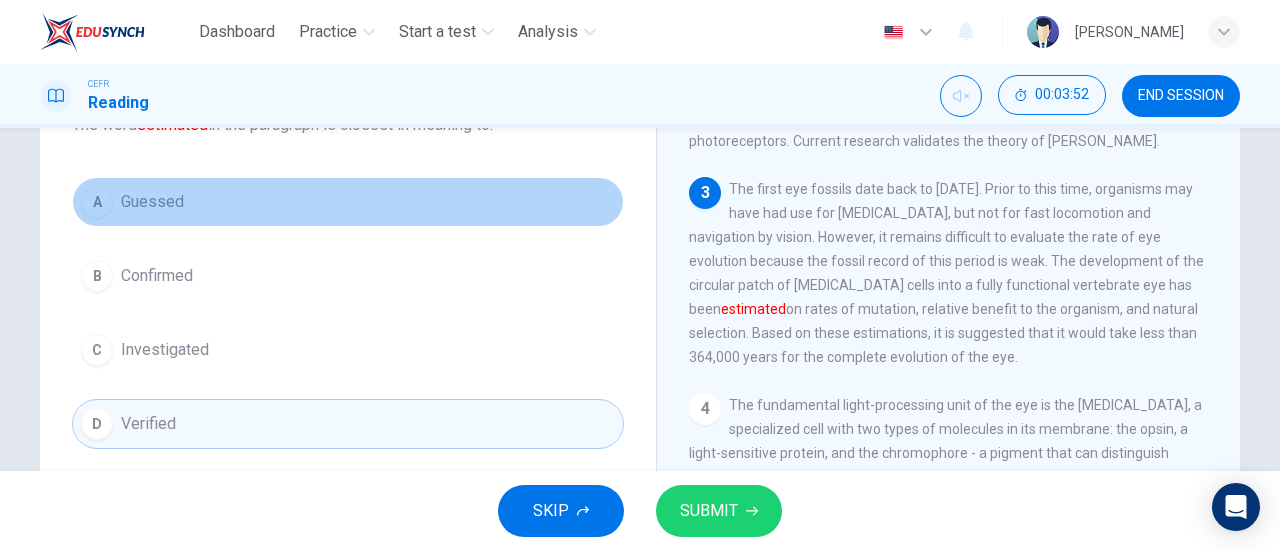 click on "A Guessed" at bounding box center (348, 202) 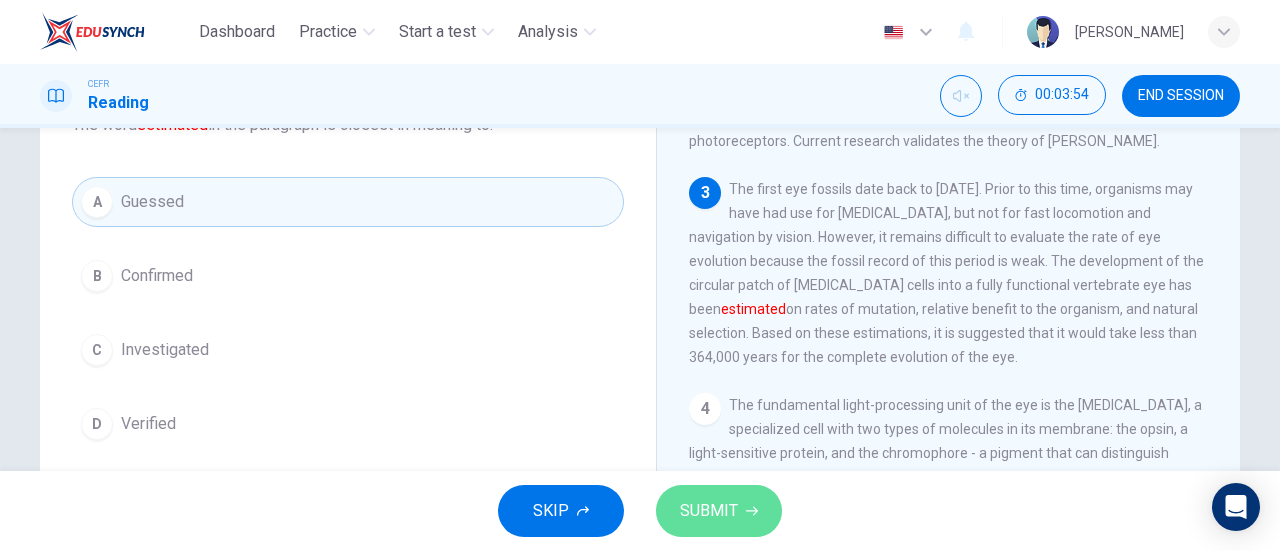 click on "SUBMIT" at bounding box center (719, 511) 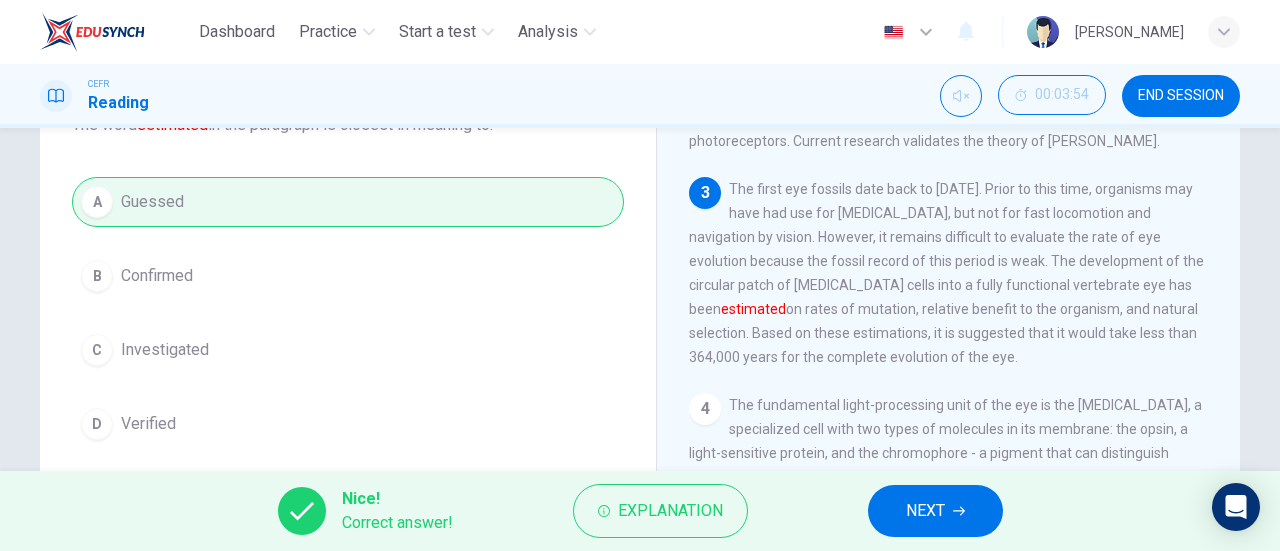 click on "NEXT" at bounding box center [935, 511] 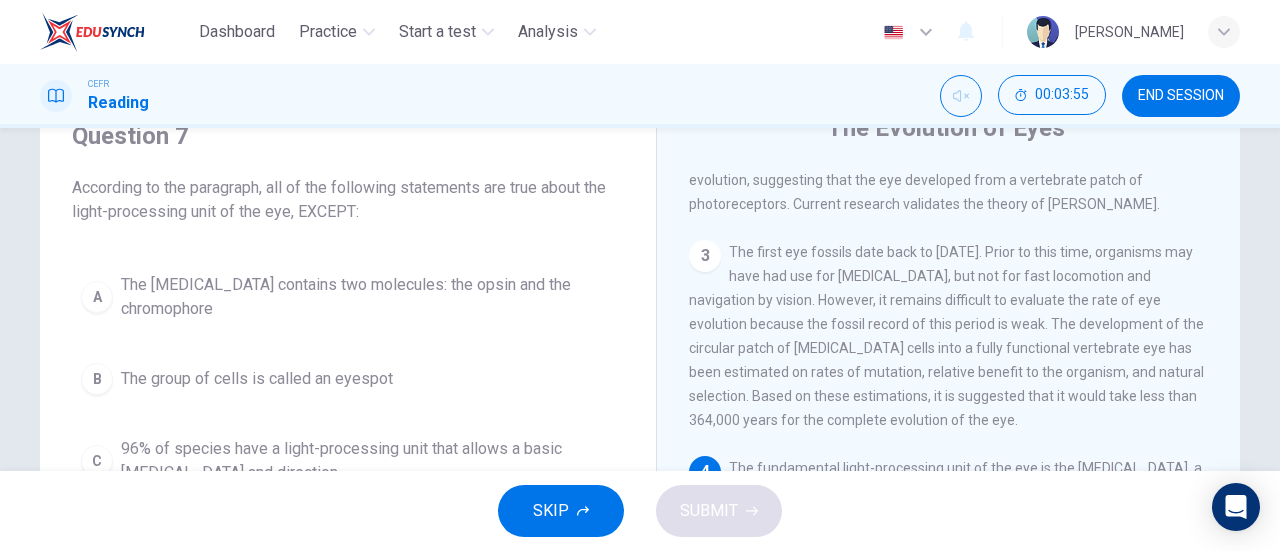 scroll, scrollTop: 87, scrollLeft: 0, axis: vertical 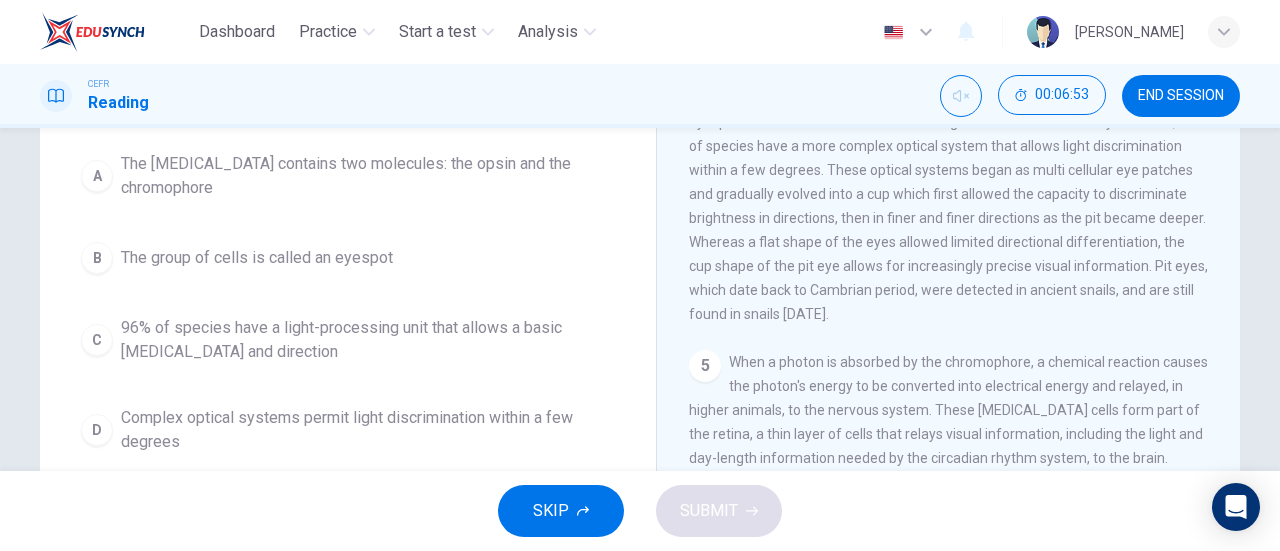 click on "96% of species have a light-processing unit that allows a basic [MEDICAL_DATA] and direction" at bounding box center (368, 340) 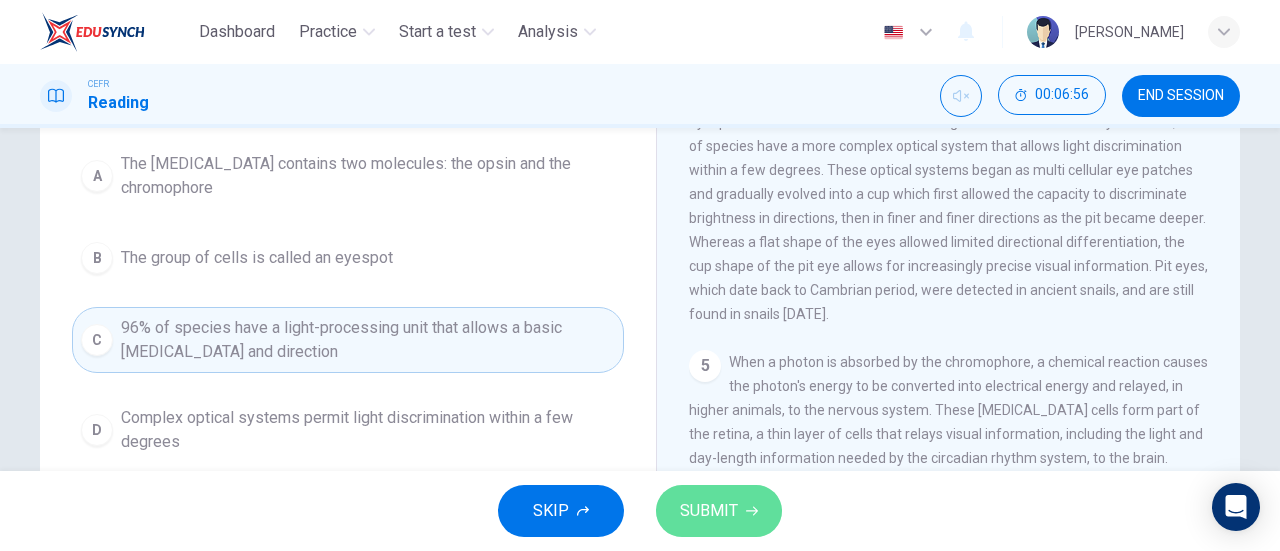 click on "SUBMIT" at bounding box center (709, 511) 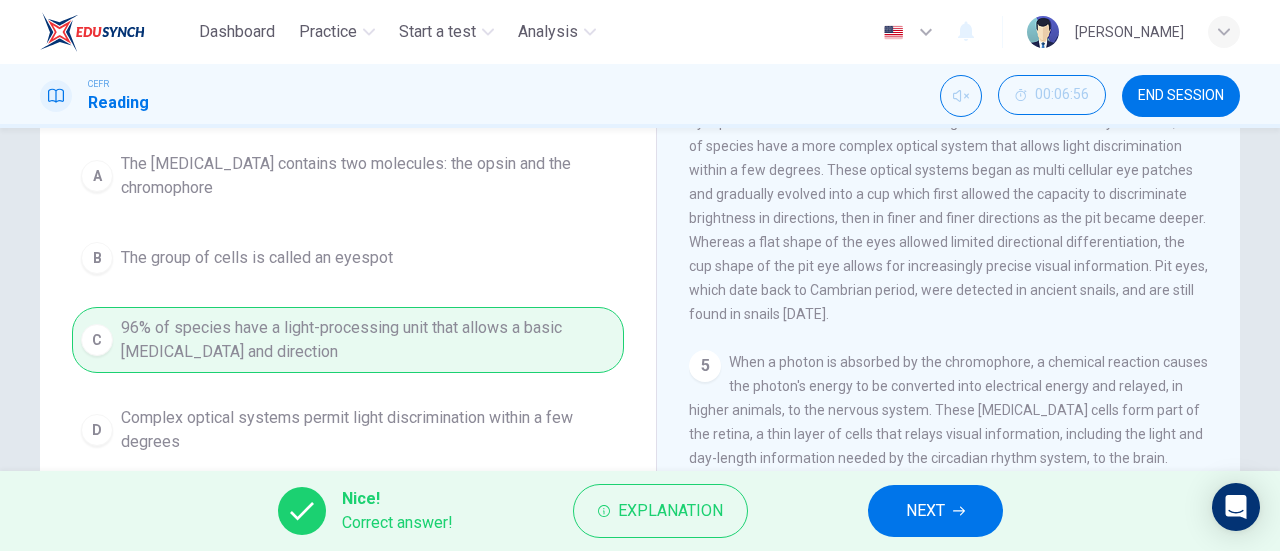 click on "NEXT" at bounding box center [925, 511] 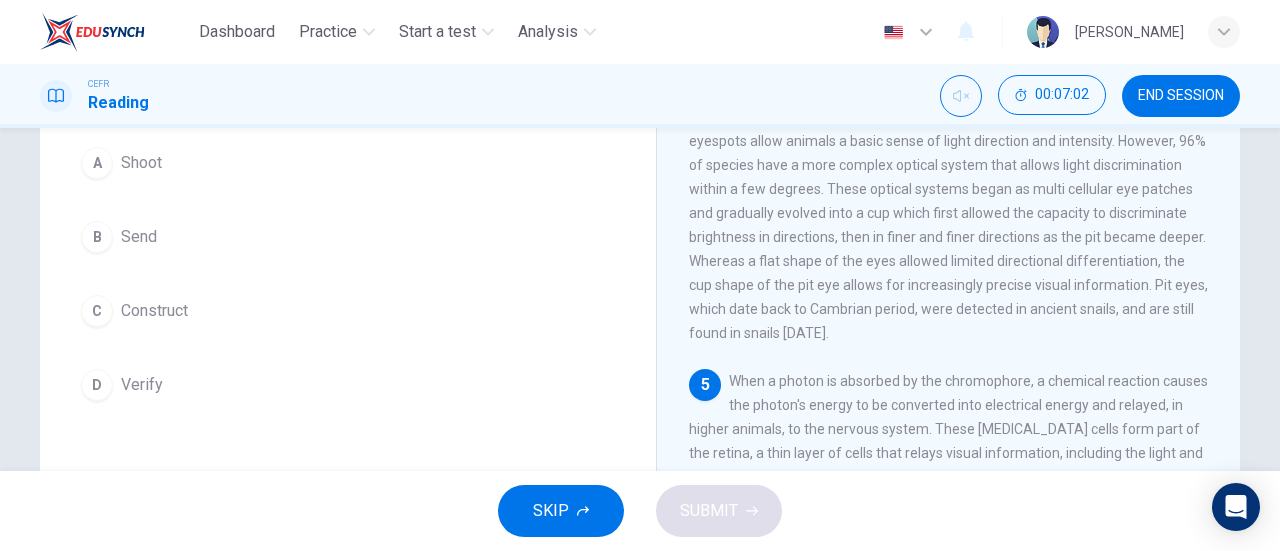 scroll, scrollTop: 187, scrollLeft: 0, axis: vertical 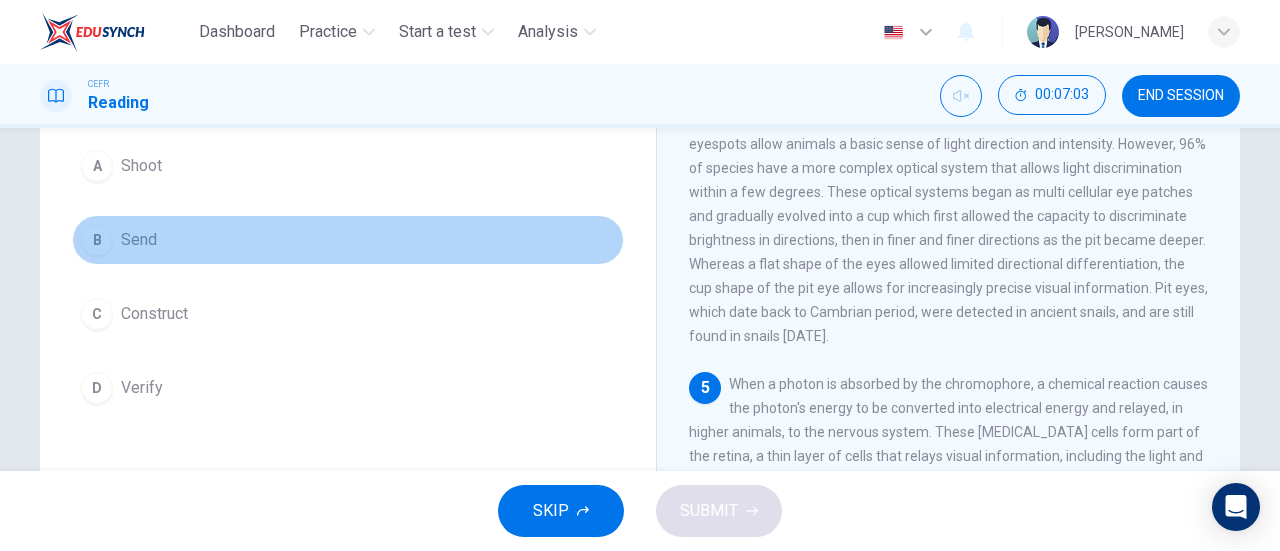 click on "B Send" at bounding box center (348, 240) 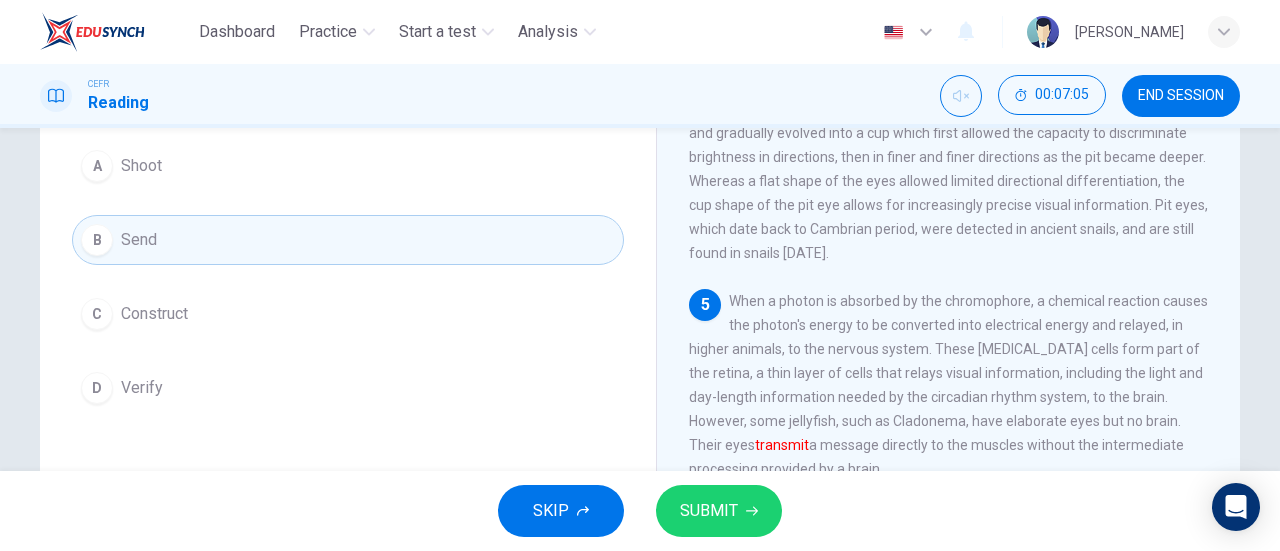 scroll, scrollTop: 784, scrollLeft: 0, axis: vertical 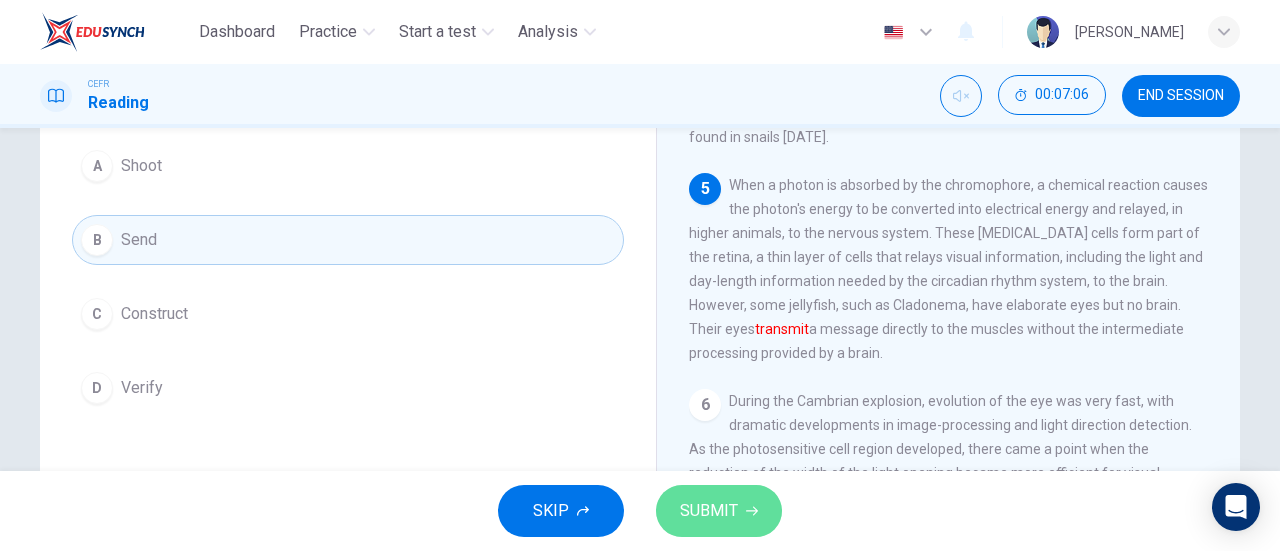 click on "SUBMIT" at bounding box center (719, 511) 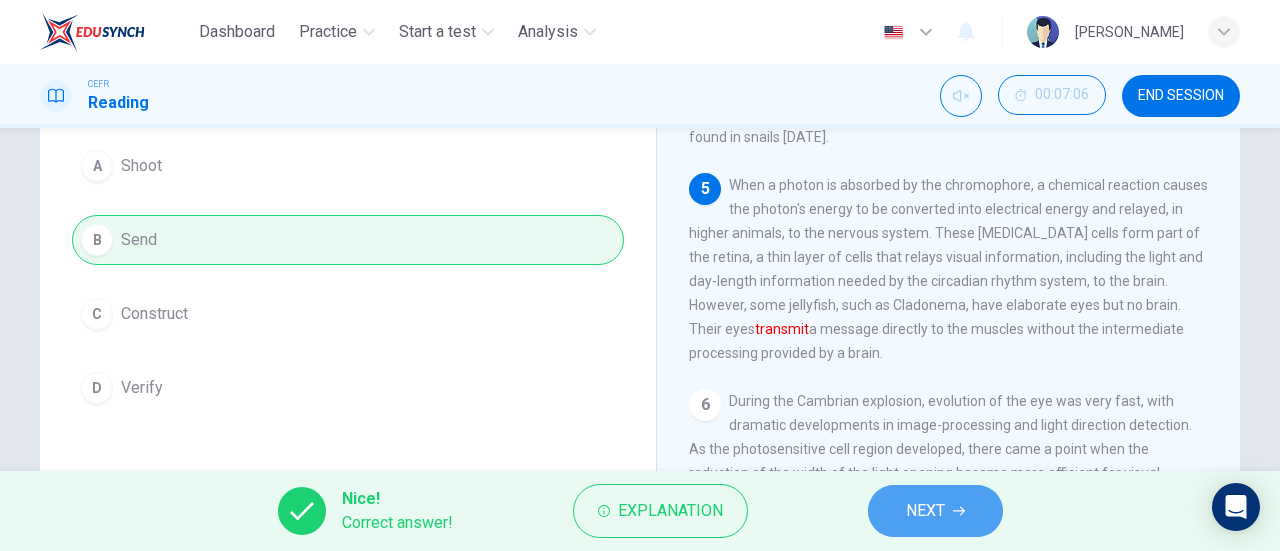 click on "NEXT" at bounding box center (935, 511) 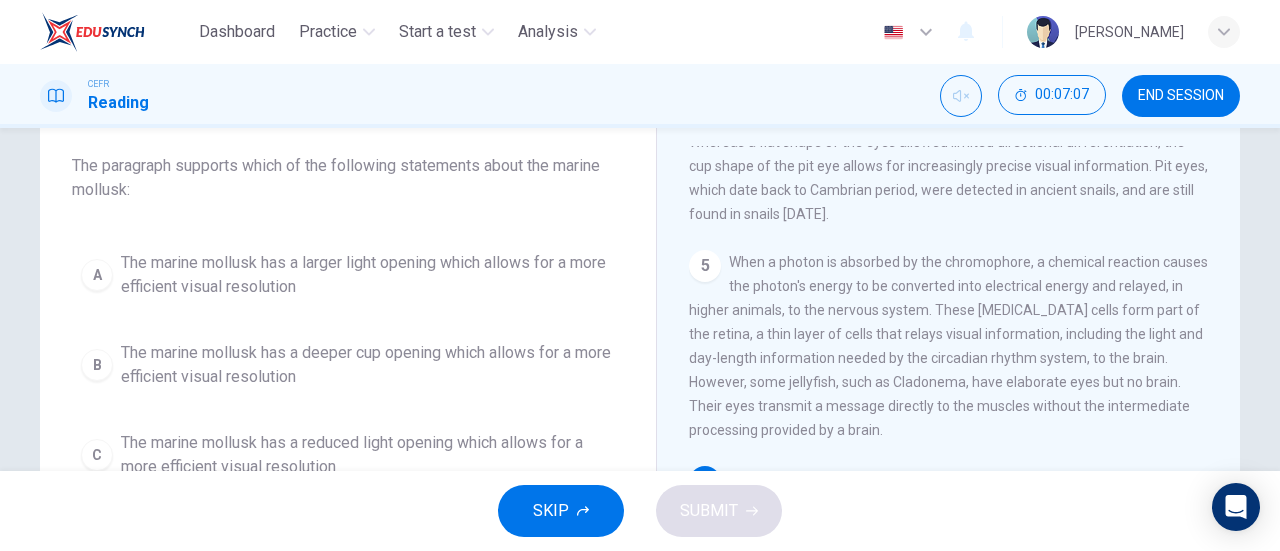 scroll, scrollTop: 109, scrollLeft: 0, axis: vertical 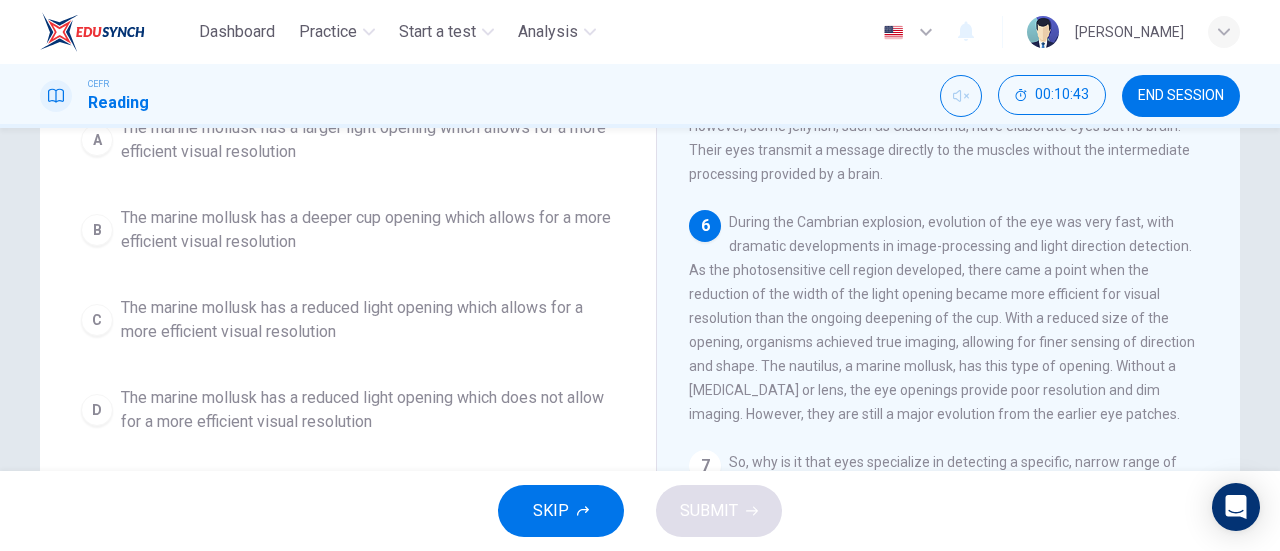 click on "The marine mollusk has a reduced light opening which allows for a more efficient visual resolution" at bounding box center (368, 320) 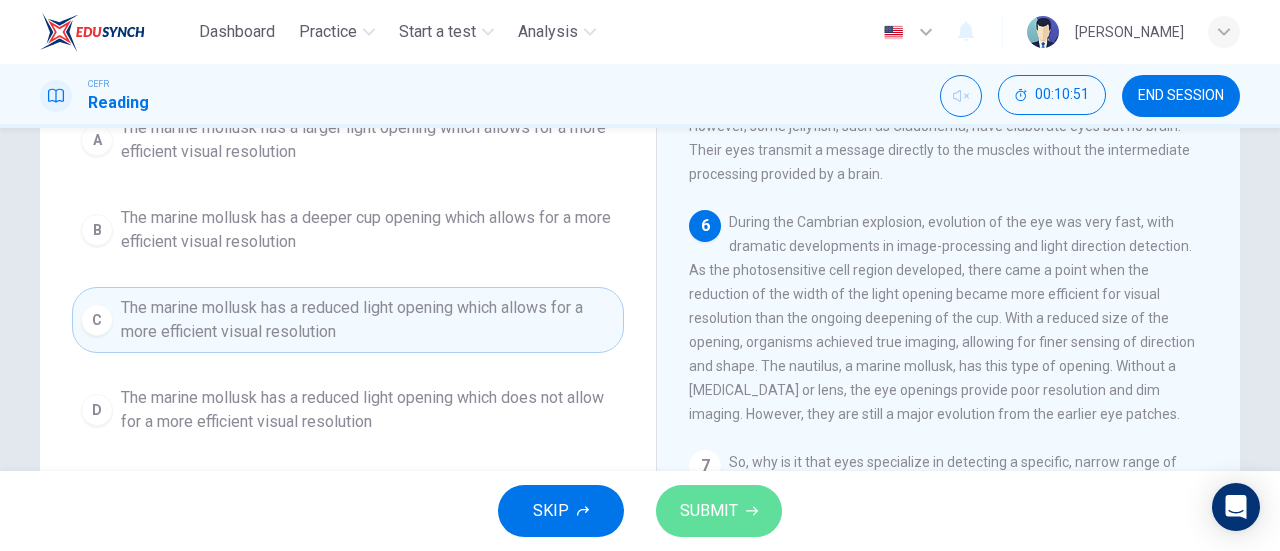 click on "SUBMIT" at bounding box center [709, 511] 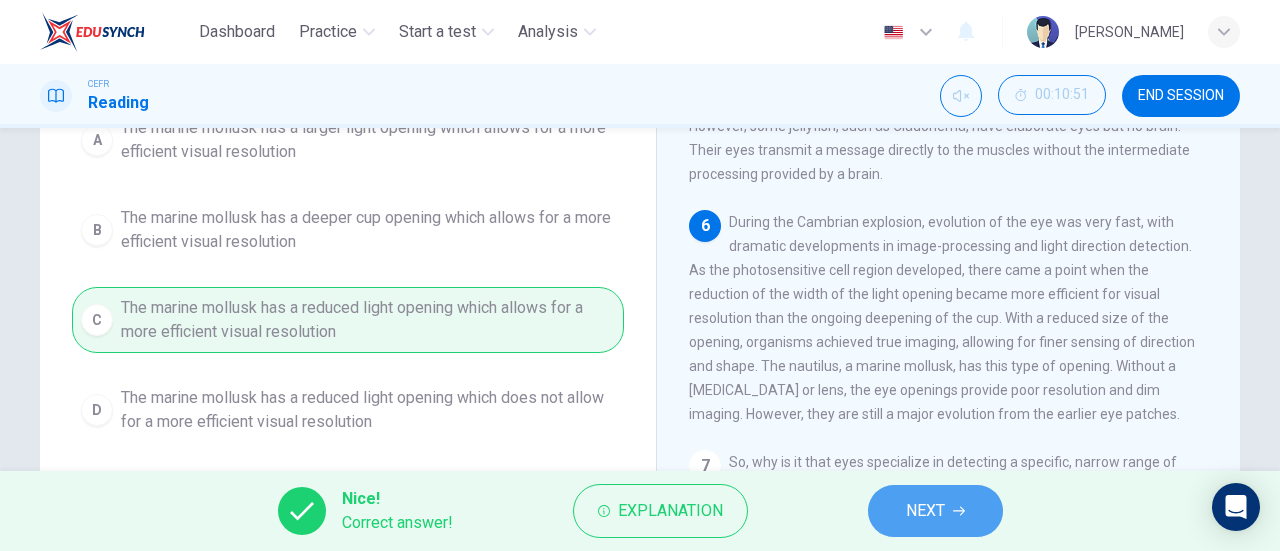 click on "NEXT" at bounding box center [935, 511] 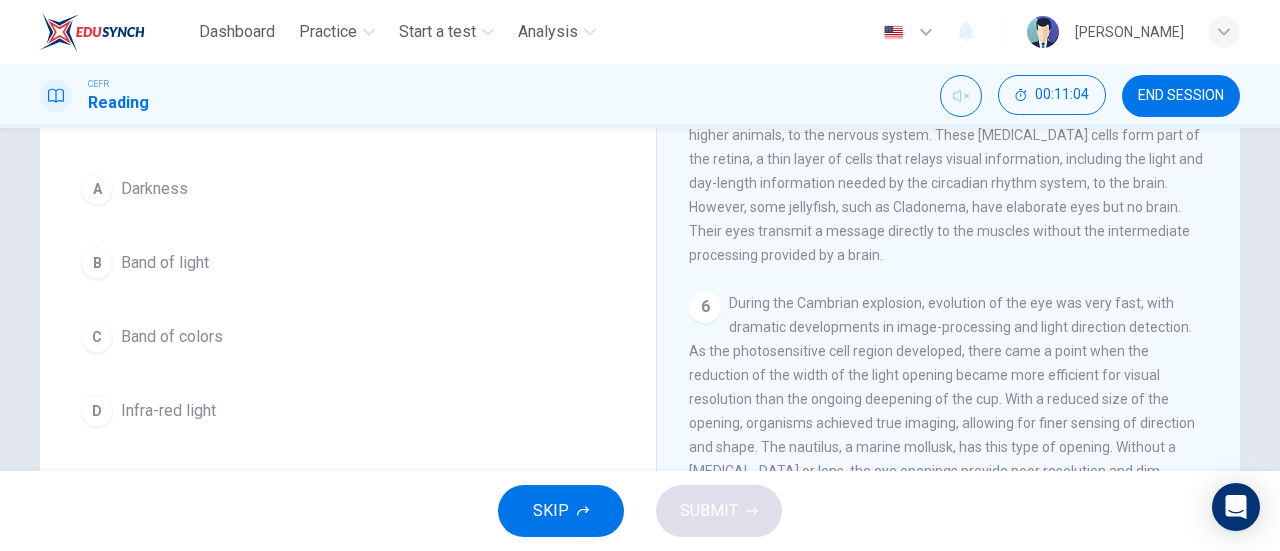 scroll, scrollTop: 165, scrollLeft: 0, axis: vertical 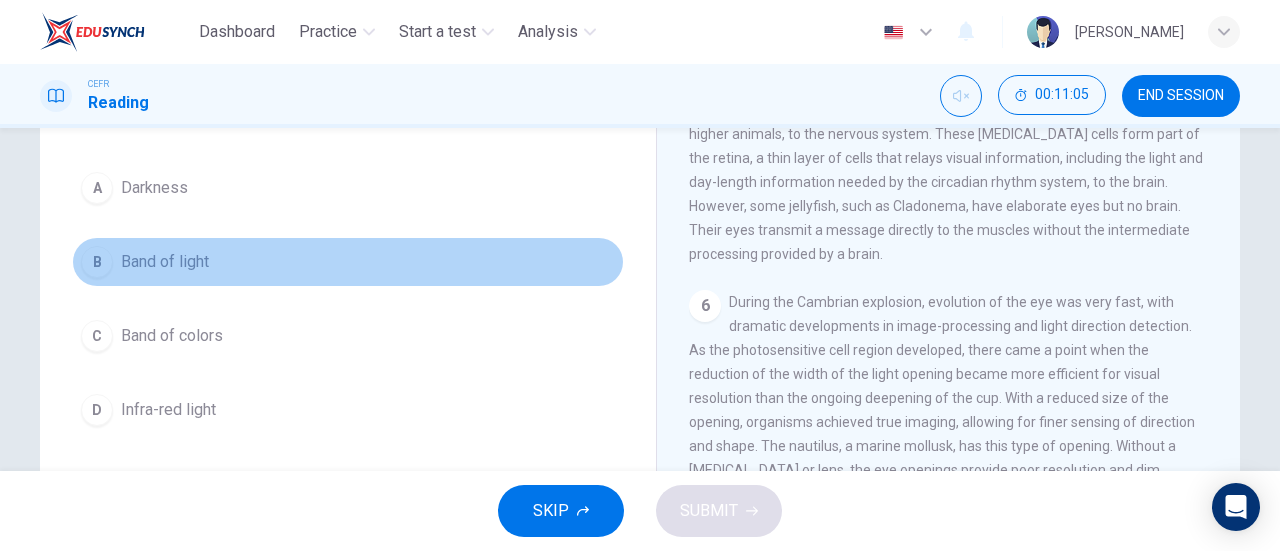 click on "Band of light" at bounding box center (165, 262) 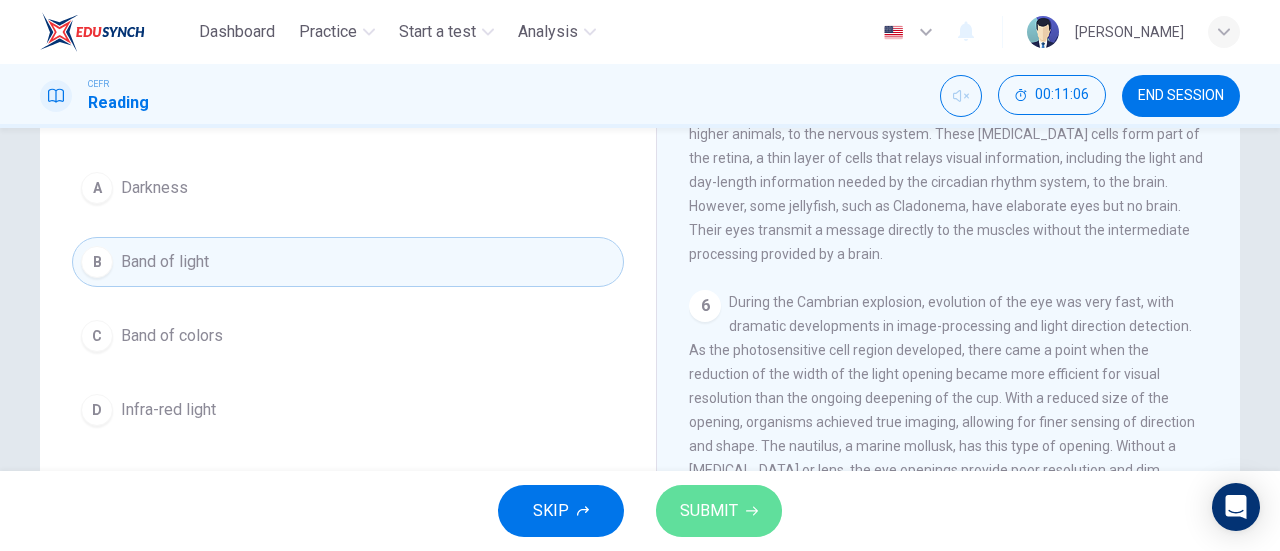 click on "SUBMIT" at bounding box center (709, 511) 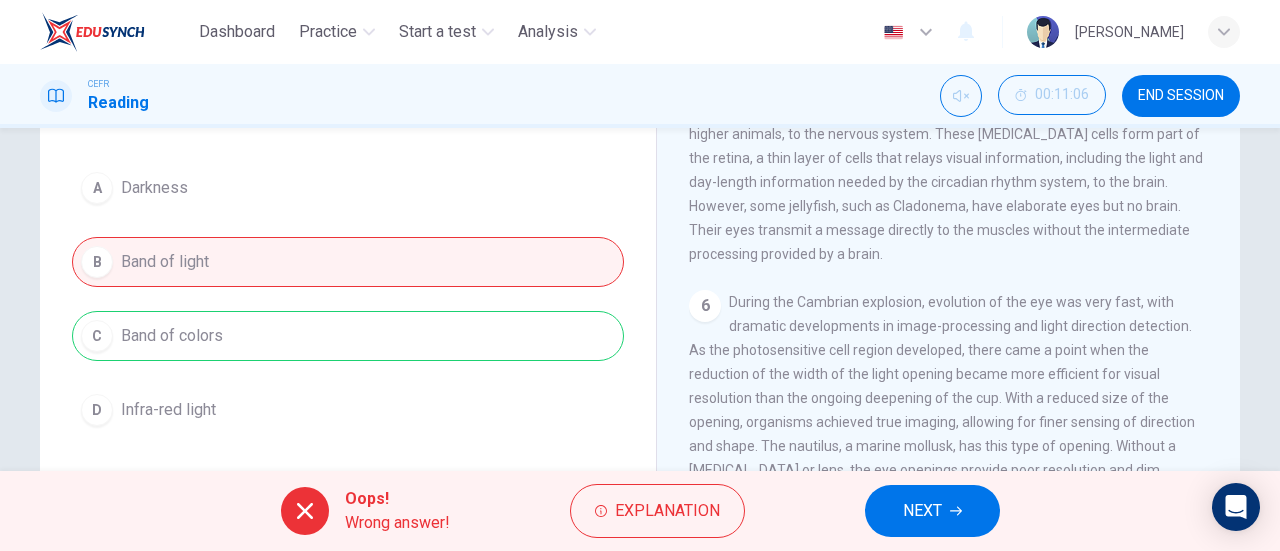 click on "NEXT" at bounding box center [932, 511] 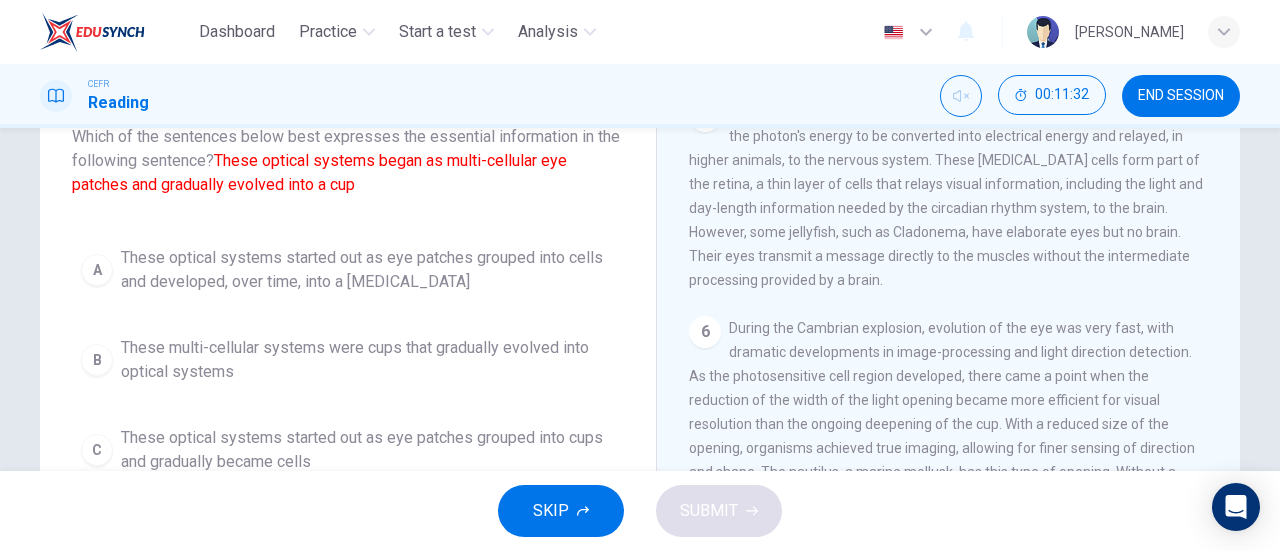 scroll, scrollTop: 141, scrollLeft: 0, axis: vertical 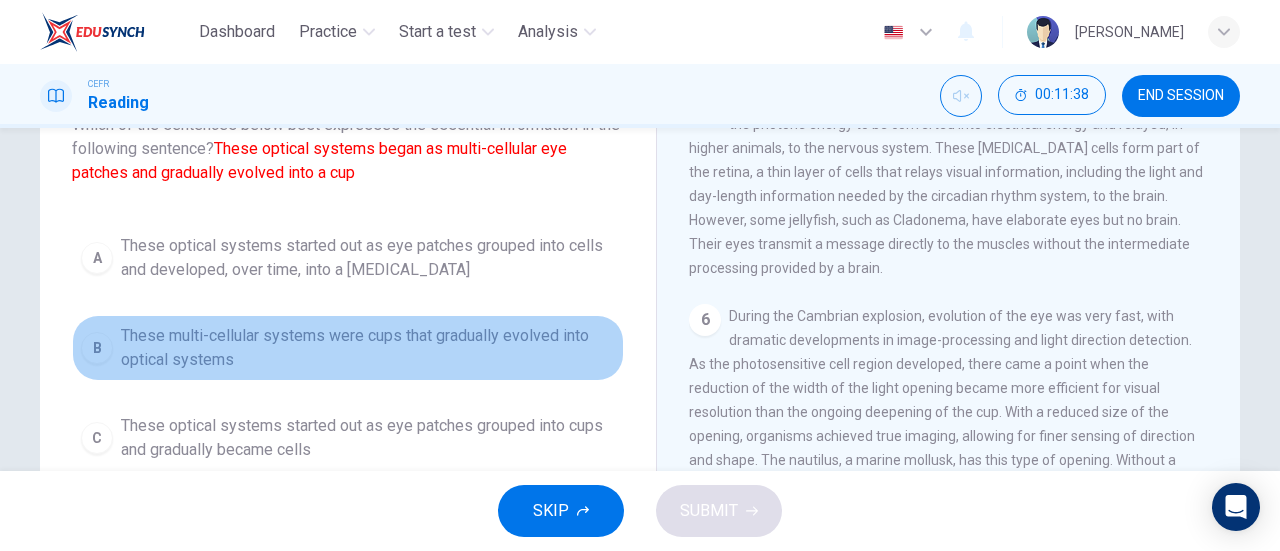 click on "These multi-cellular systems were cups that gradually evolved into optical systems" at bounding box center (368, 348) 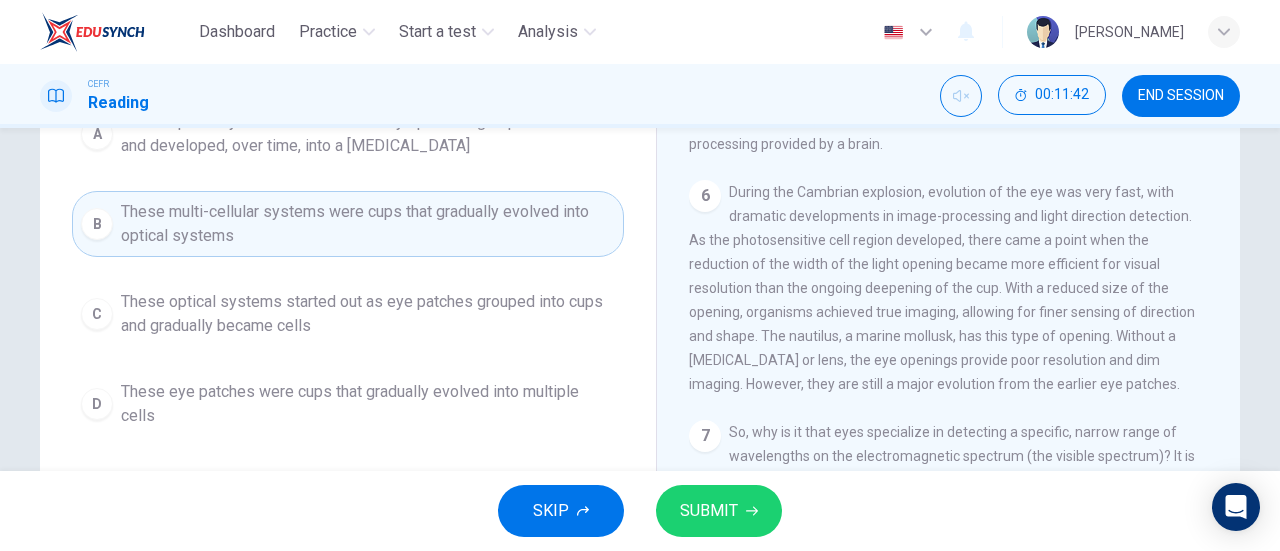 scroll, scrollTop: 275, scrollLeft: 0, axis: vertical 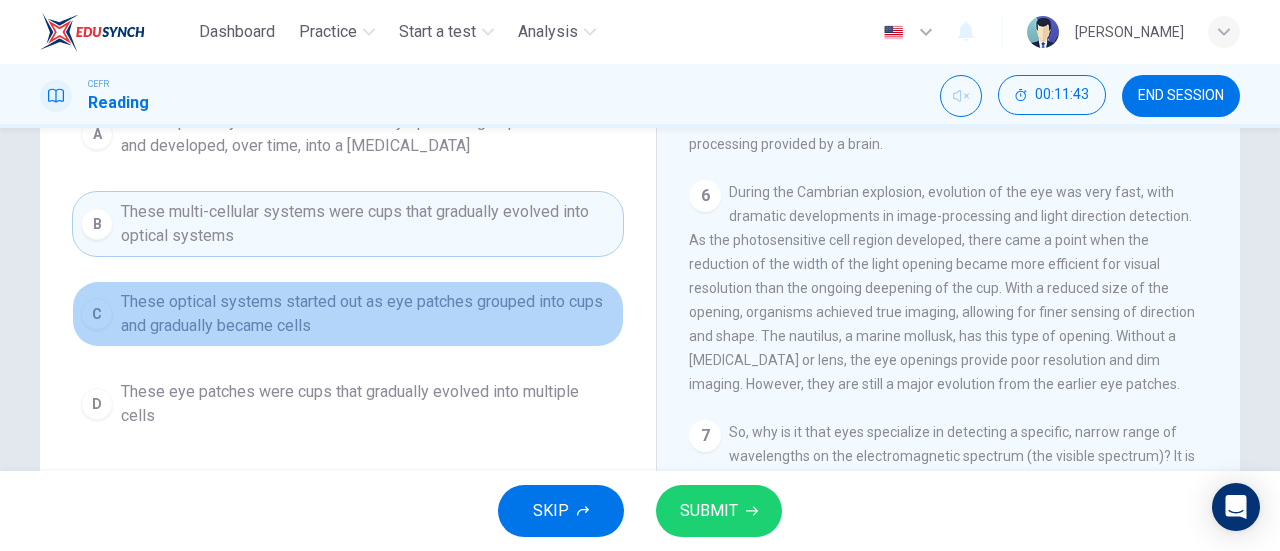 click on "These optical systems started out as eye patches grouped into cups and gradually became cells" at bounding box center [368, 314] 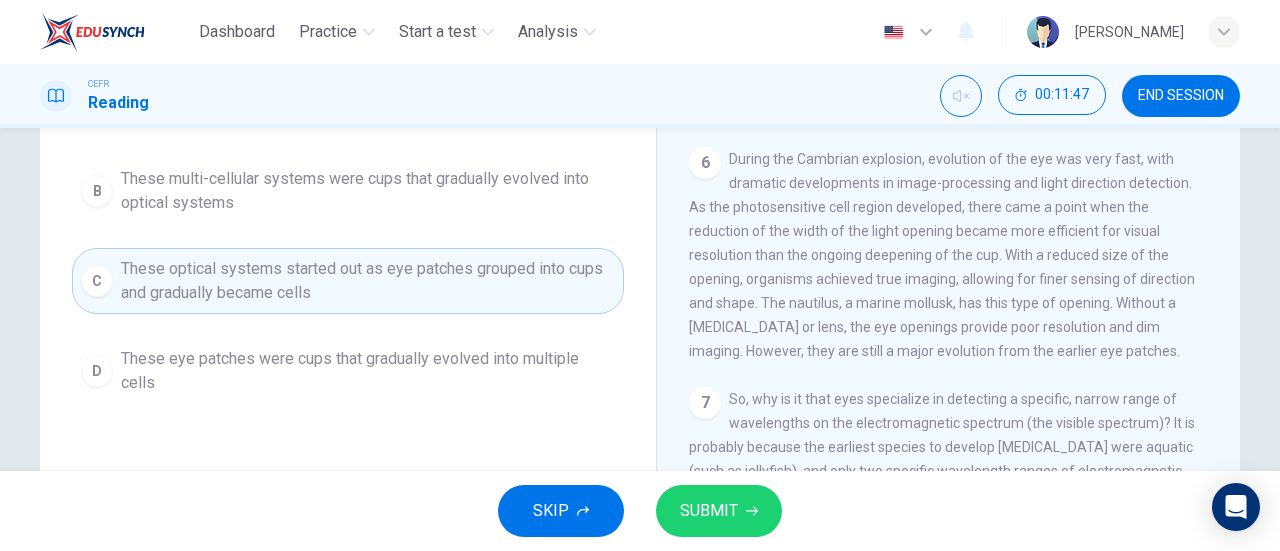 scroll, scrollTop: 309, scrollLeft: 0, axis: vertical 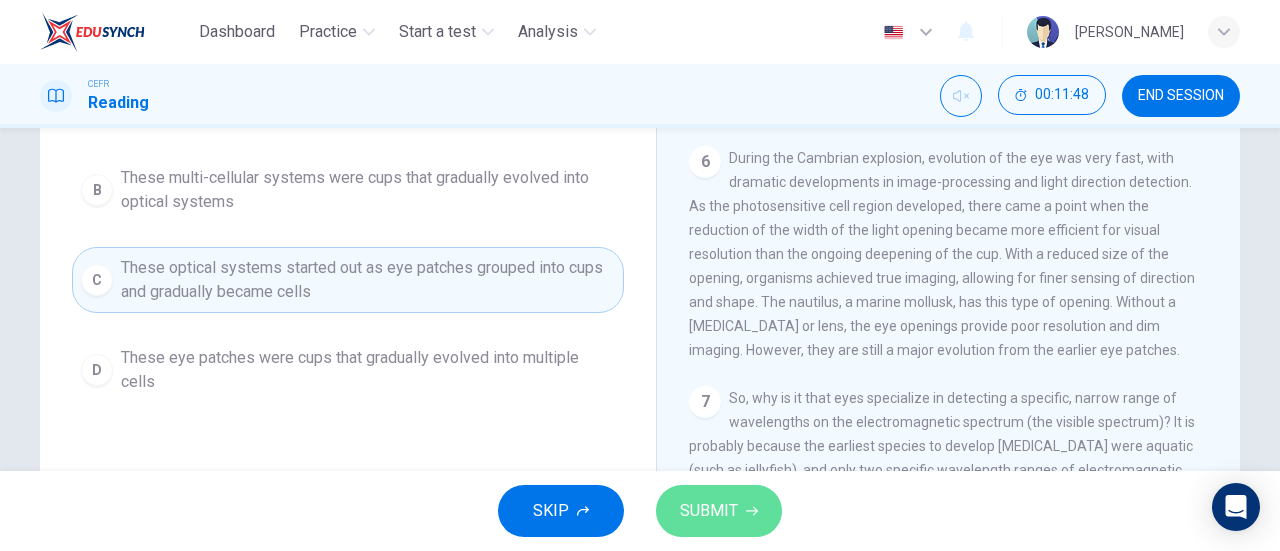 click on "SUBMIT" at bounding box center (709, 511) 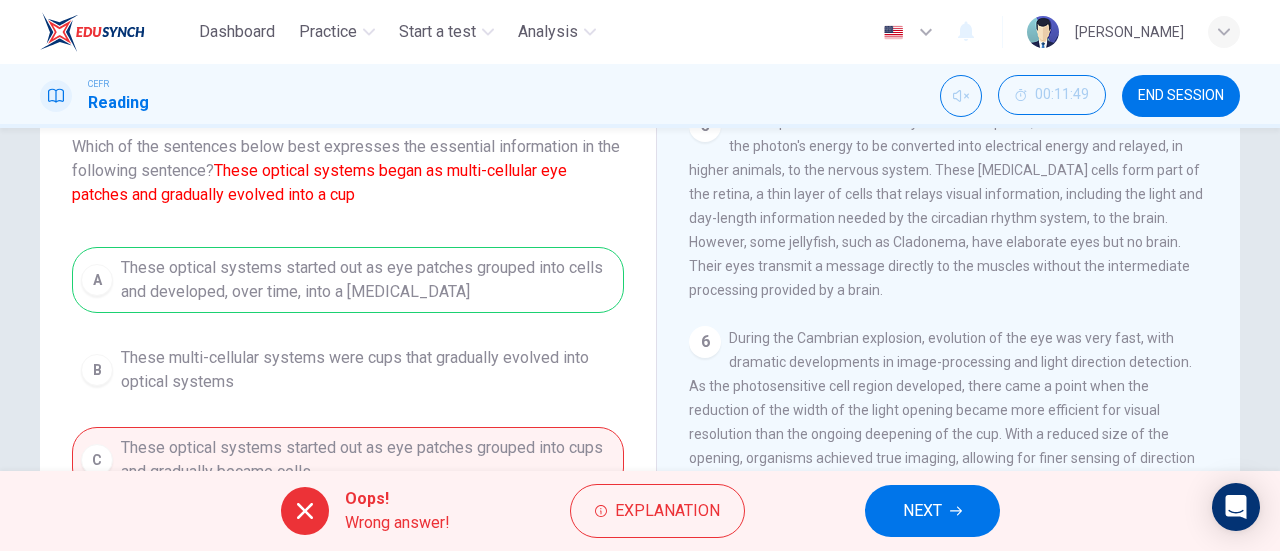 scroll, scrollTop: 128, scrollLeft: 0, axis: vertical 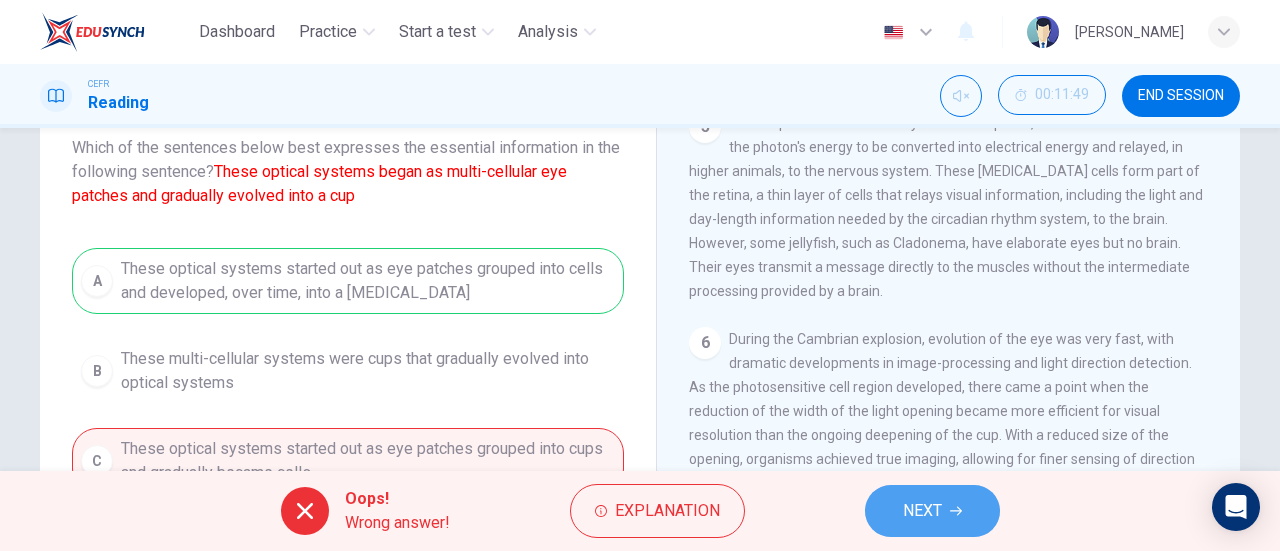 click on "NEXT" at bounding box center [932, 511] 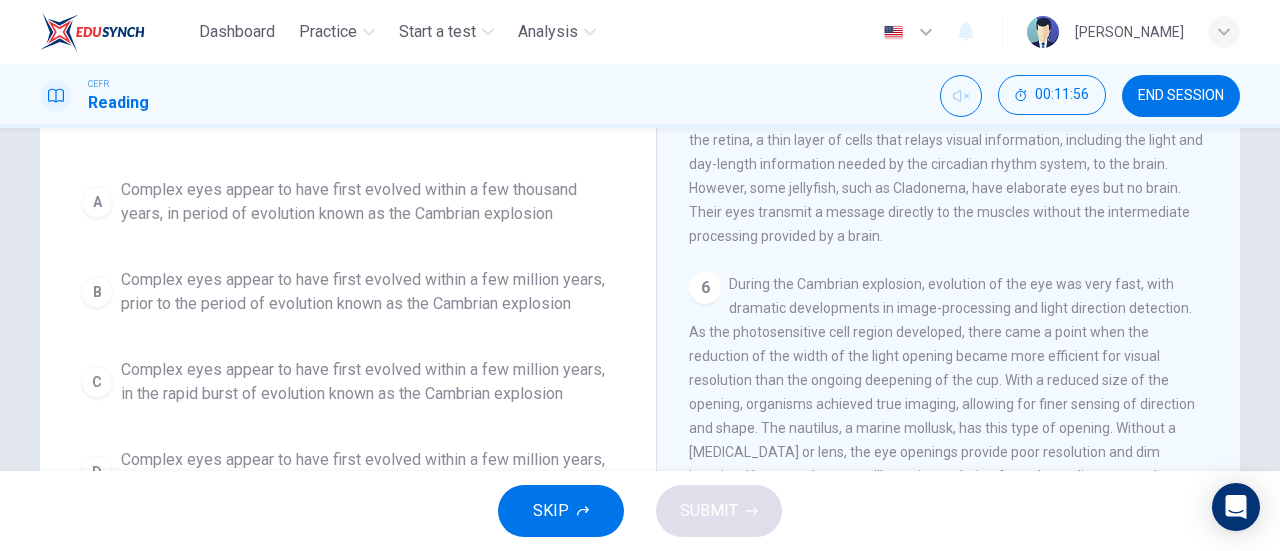 scroll, scrollTop: 186, scrollLeft: 0, axis: vertical 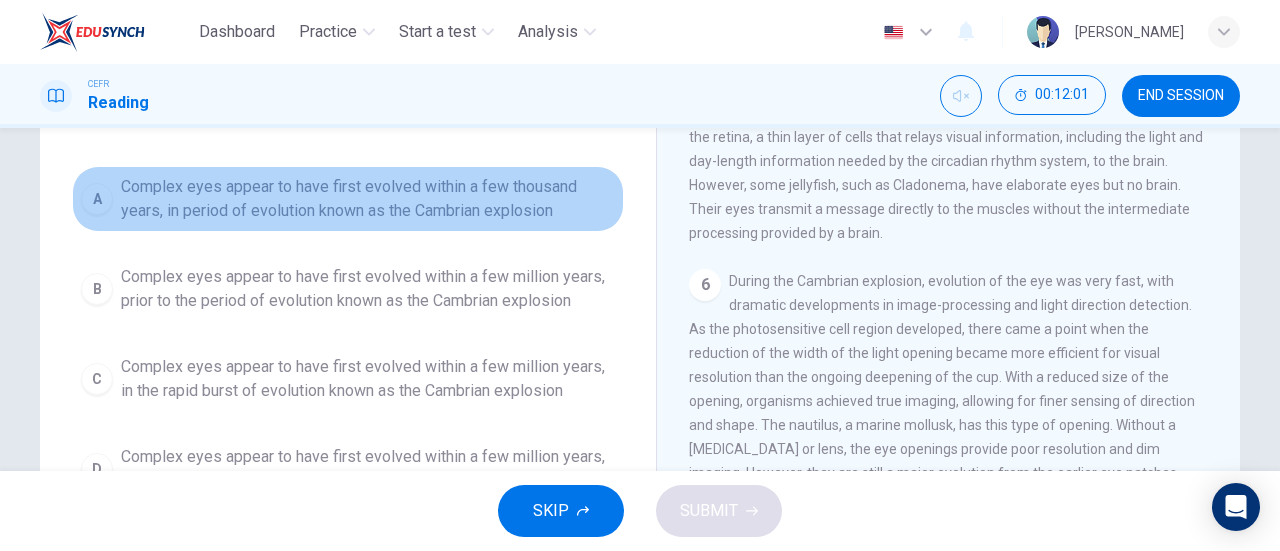 click on "Complex eyes appear to have first evolved within a few thousand years, in period of evolution known as the Cambrian explosion" at bounding box center [368, 199] 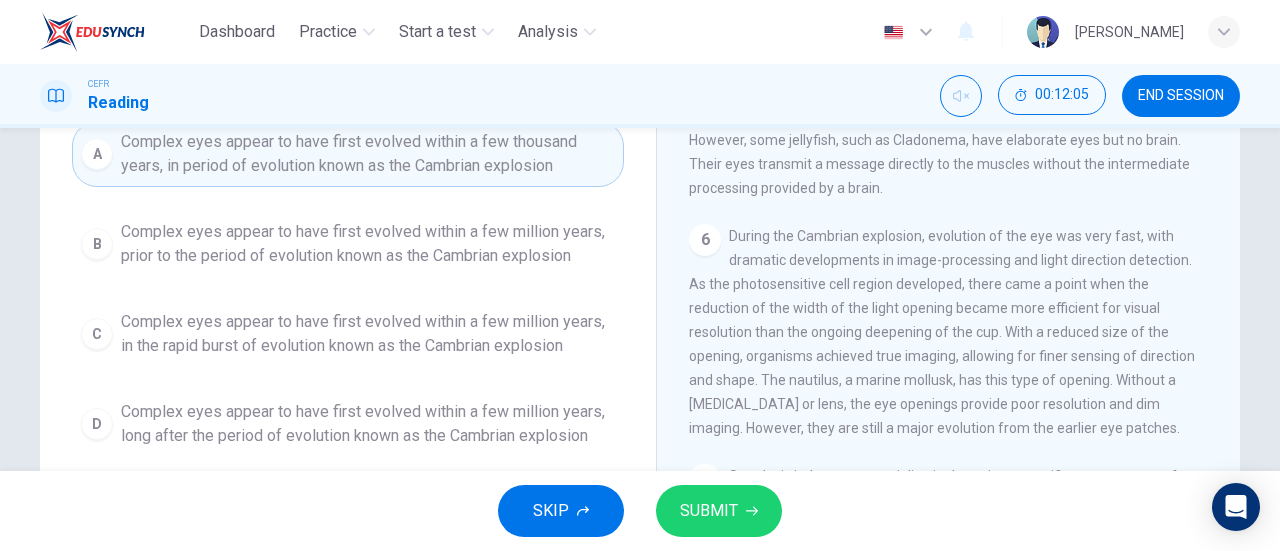 scroll, scrollTop: 232, scrollLeft: 0, axis: vertical 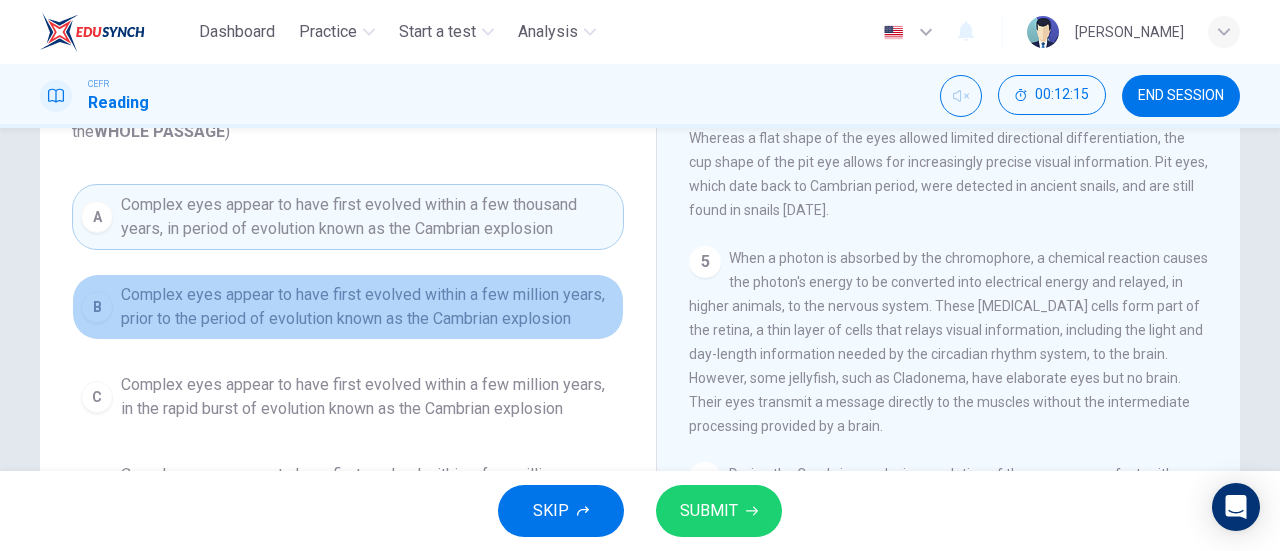 click on "[MEDICAL_DATA] eyes appear to have first evolved within a few million years, prior to the period of evolution known as the Cambrian explosion" at bounding box center [348, 307] 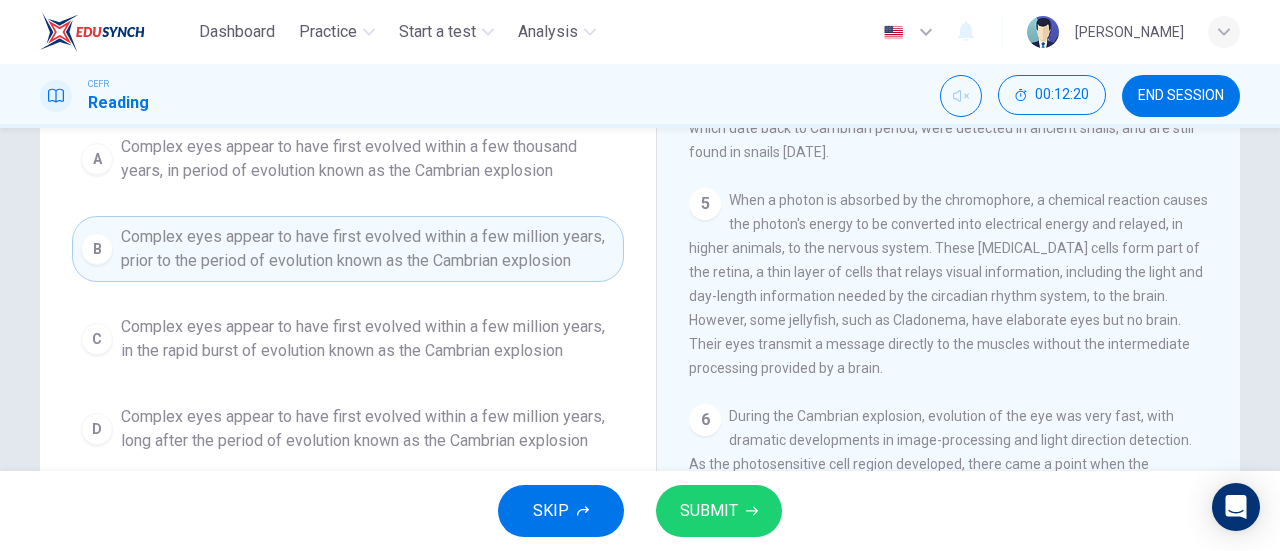 scroll, scrollTop: 230, scrollLeft: 0, axis: vertical 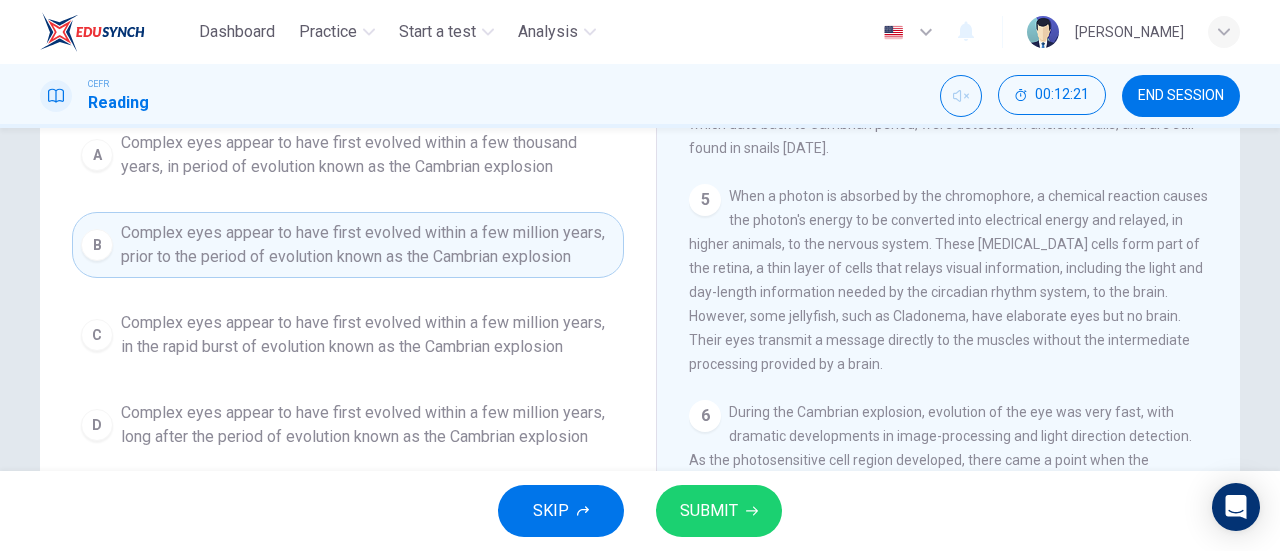 click on "SUBMIT" at bounding box center (719, 511) 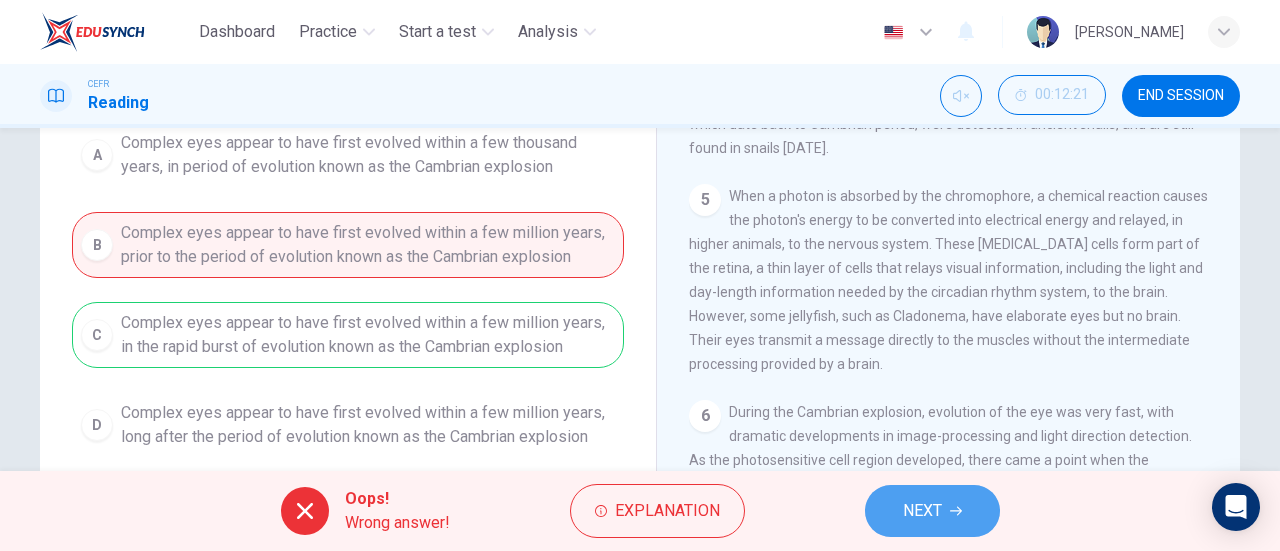 click on "NEXT" at bounding box center (922, 511) 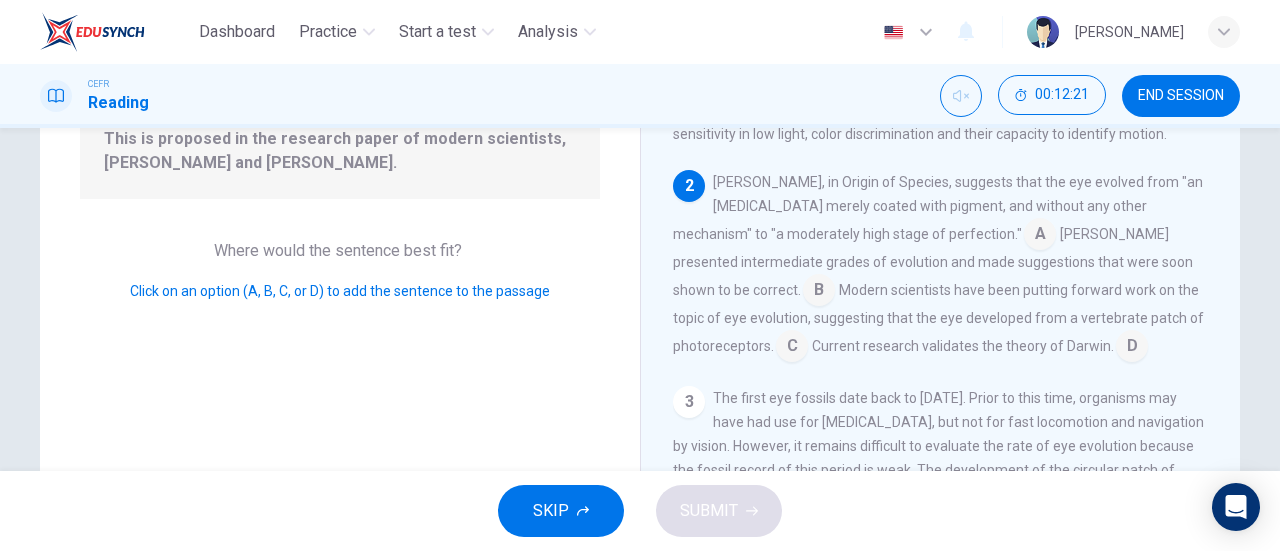 scroll, scrollTop: 147, scrollLeft: 0, axis: vertical 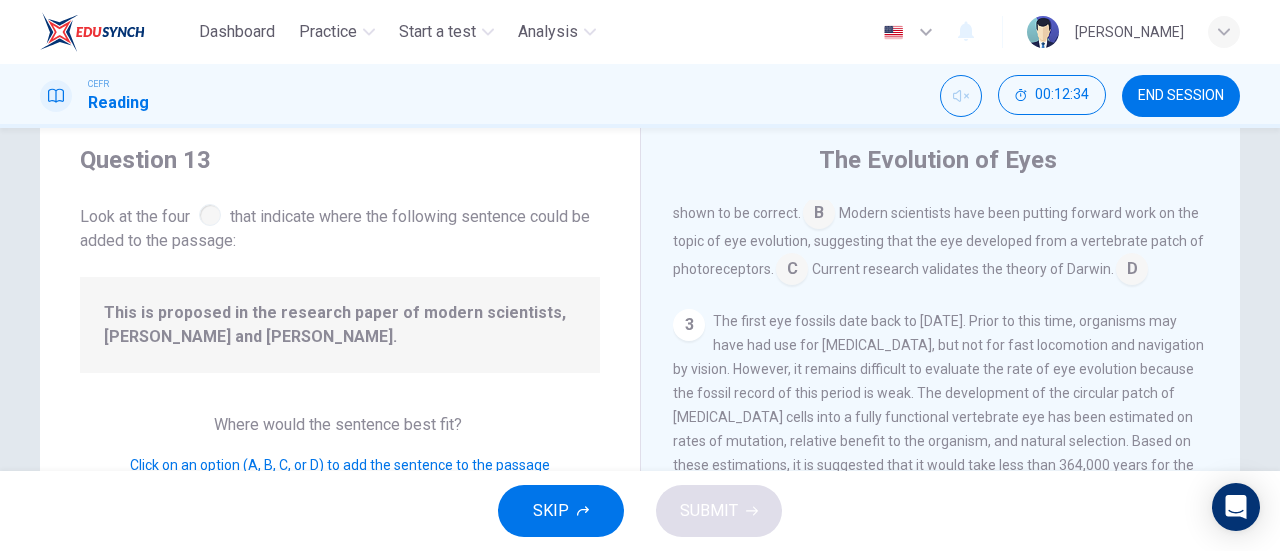 click on "3" at bounding box center (689, 325) 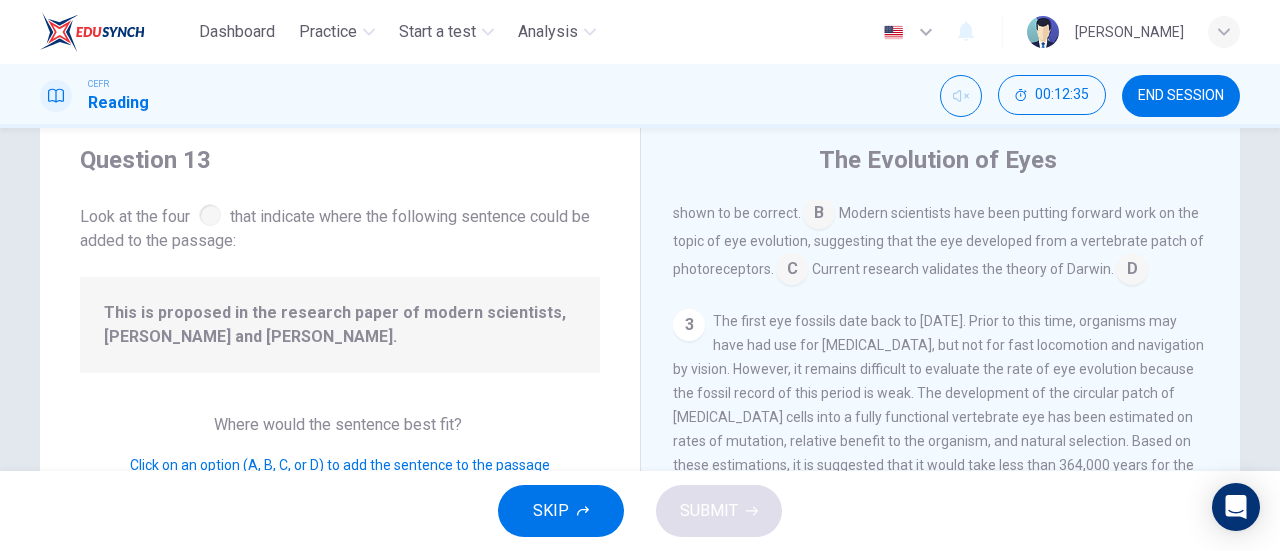 click on "3" at bounding box center (689, 325) 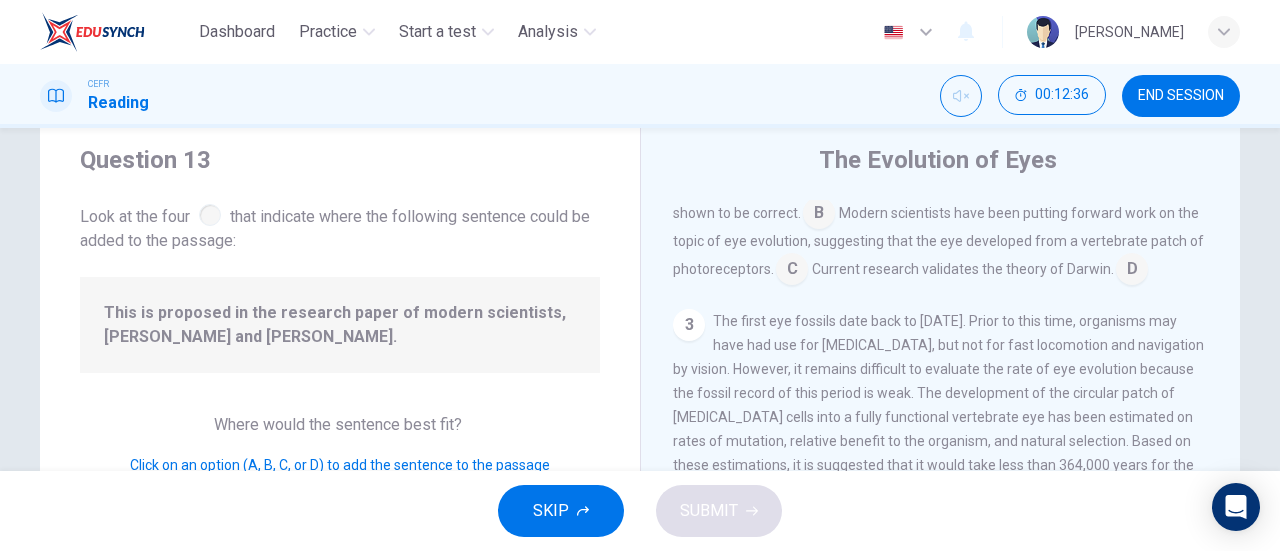 click on "3" at bounding box center [689, 325] 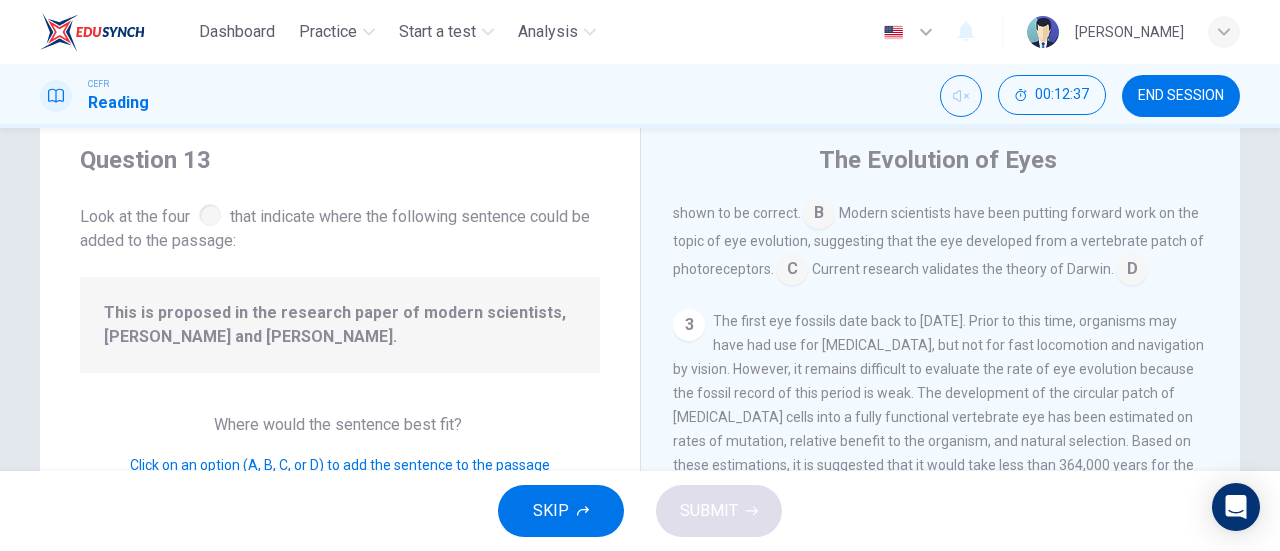 click at bounding box center (1132, 271) 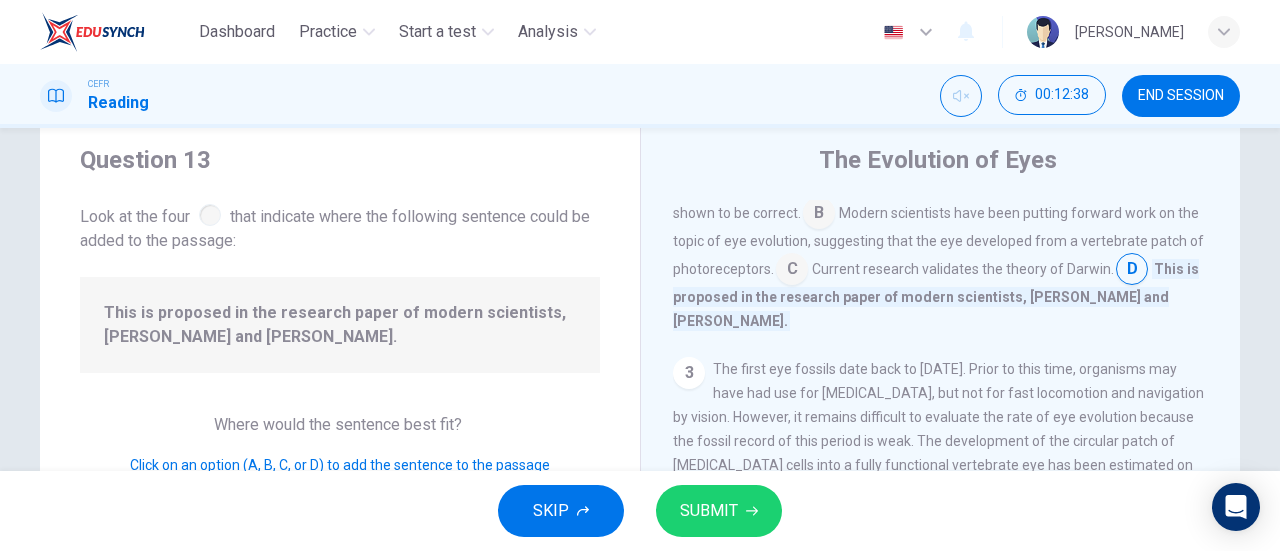 click at bounding box center (1132, 271) 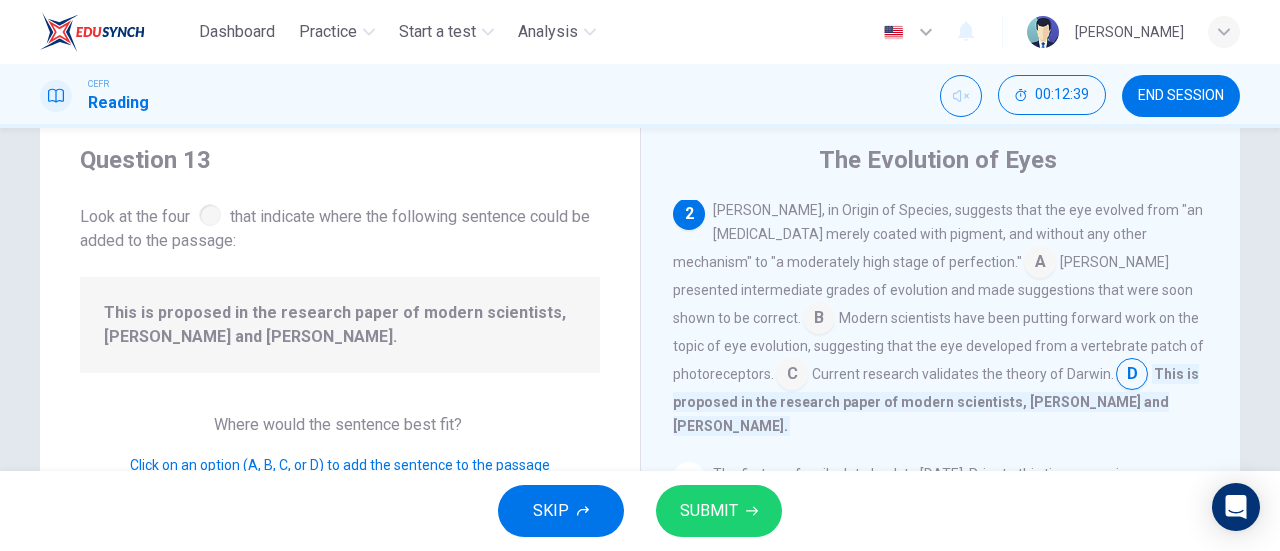 scroll, scrollTop: 147, scrollLeft: 0, axis: vertical 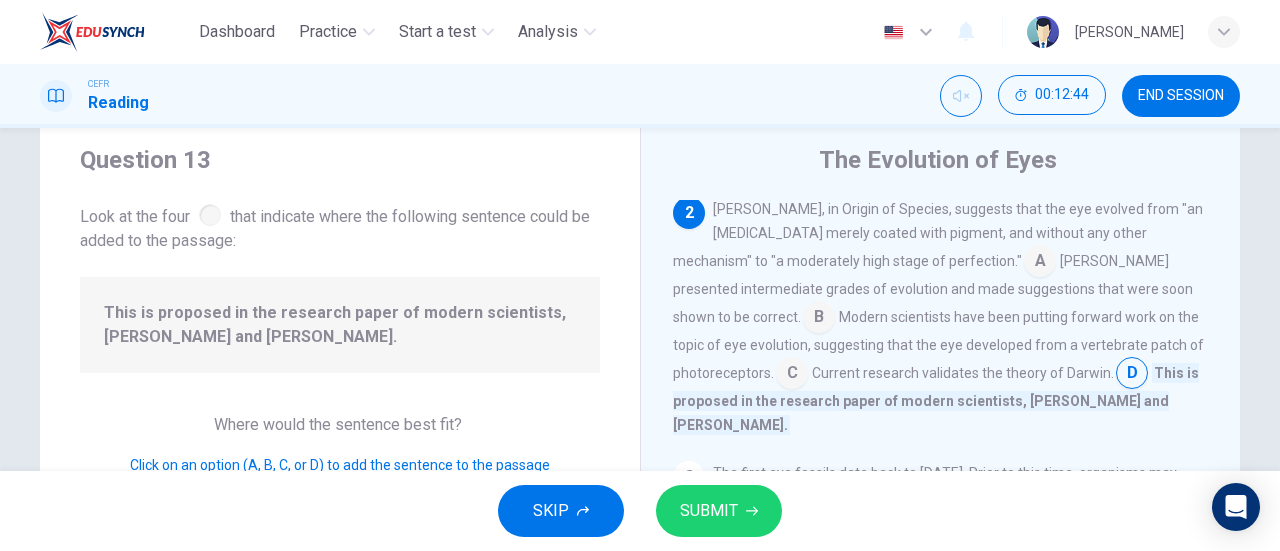 click at bounding box center [819, 319] 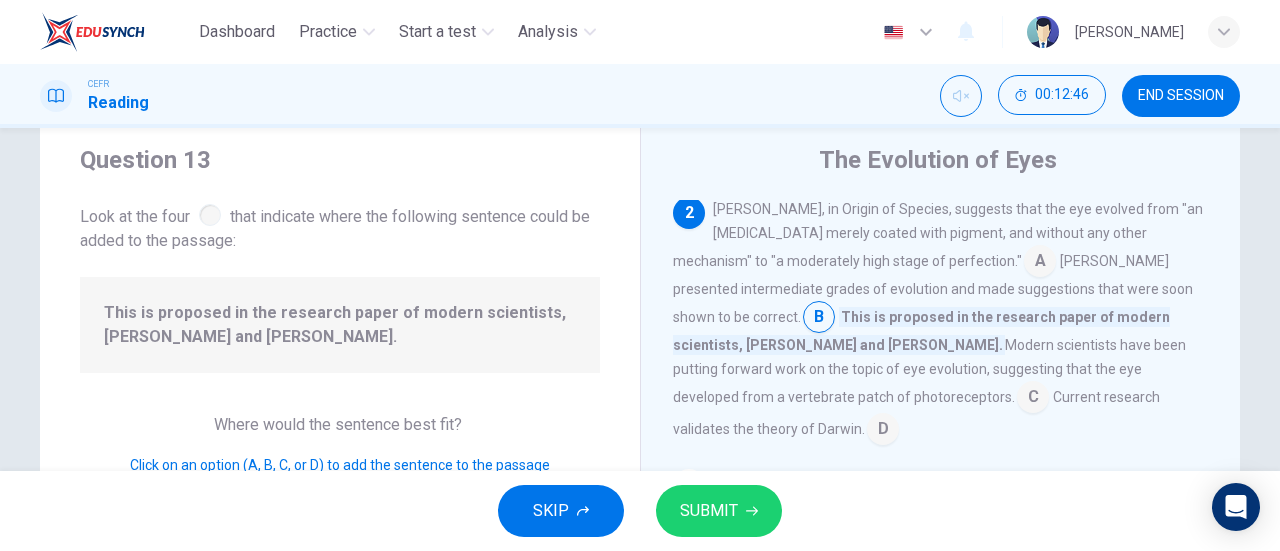 click at bounding box center [1033, 399] 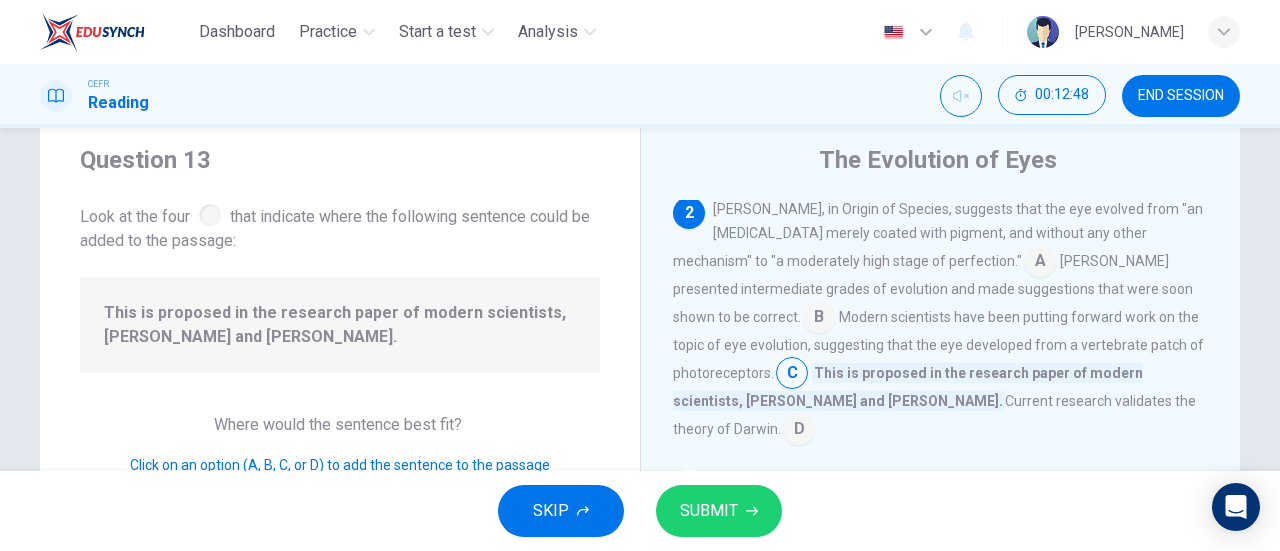click on "SUBMIT" at bounding box center [719, 511] 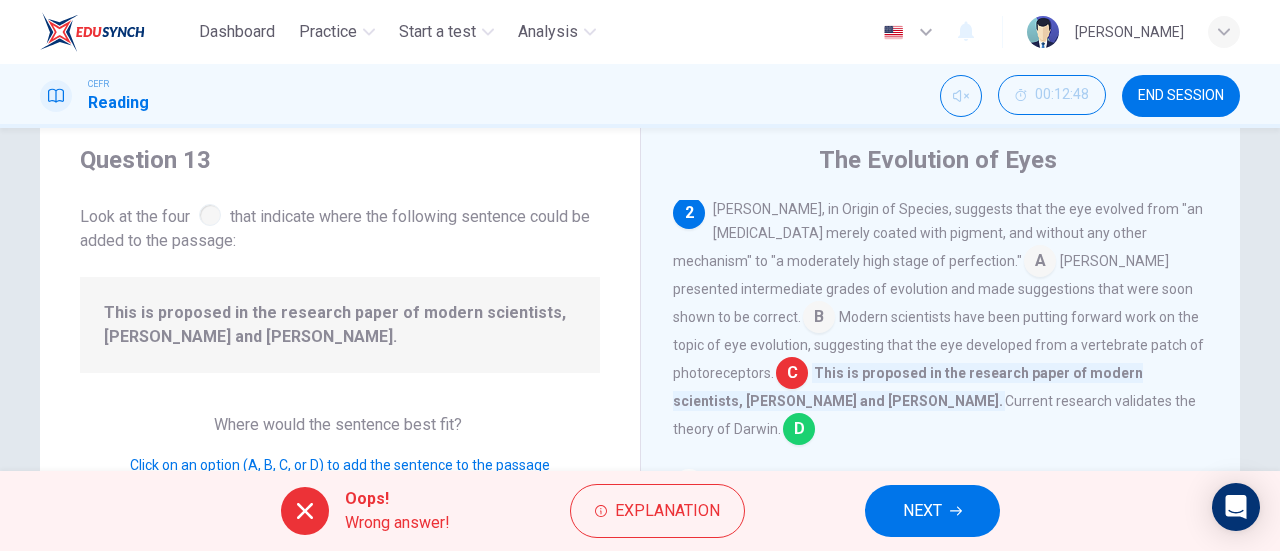 click on "NEXT" at bounding box center (932, 511) 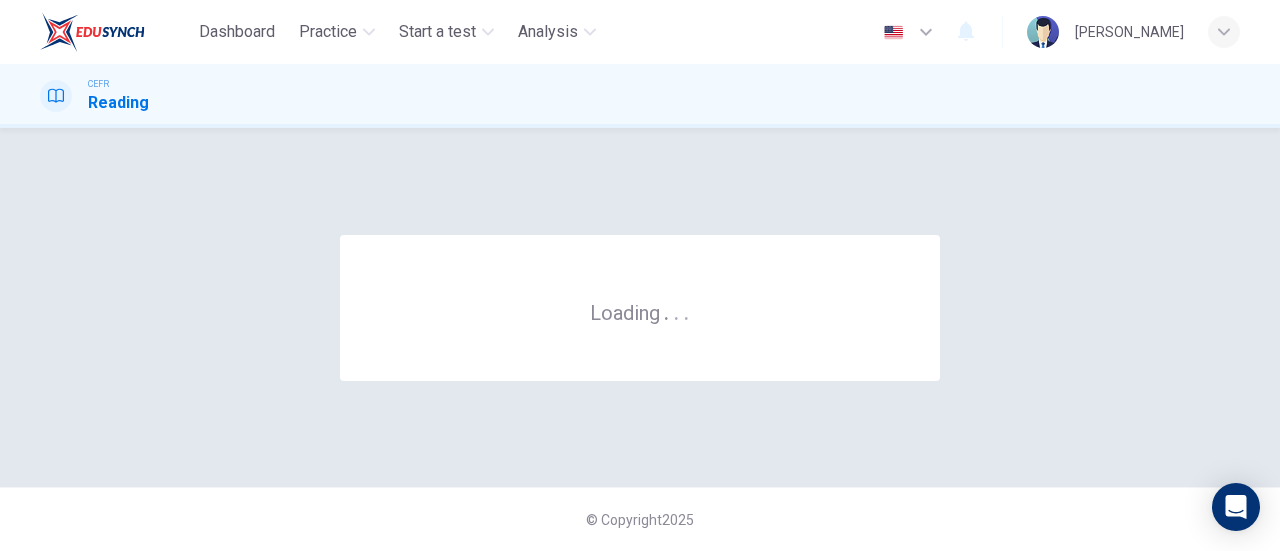 scroll, scrollTop: 0, scrollLeft: 0, axis: both 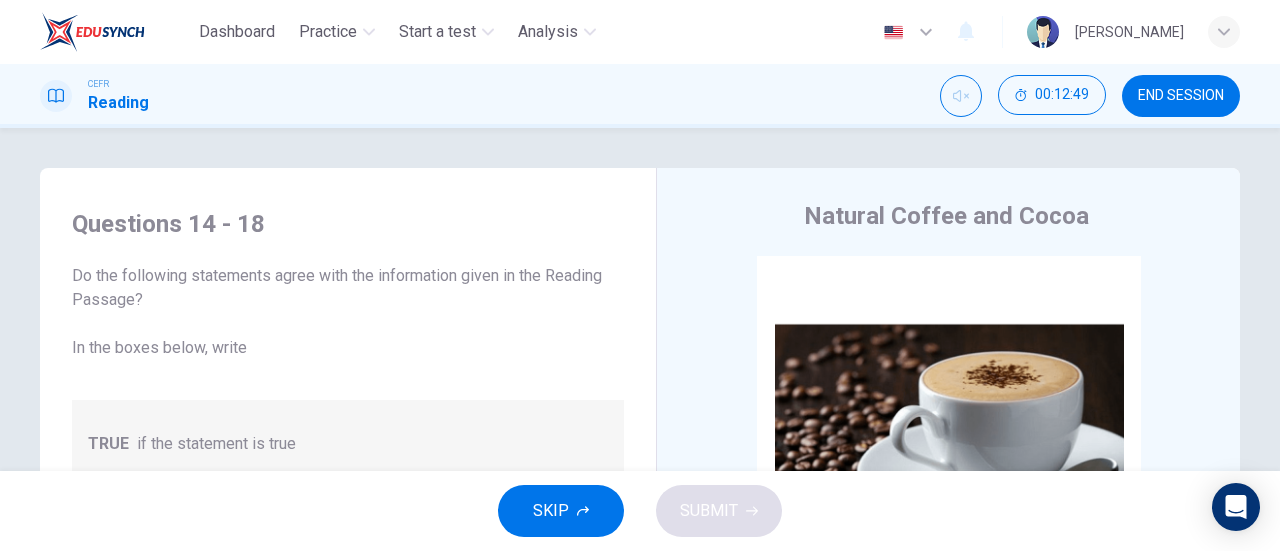 click on "END SESSION" at bounding box center (1181, 96) 